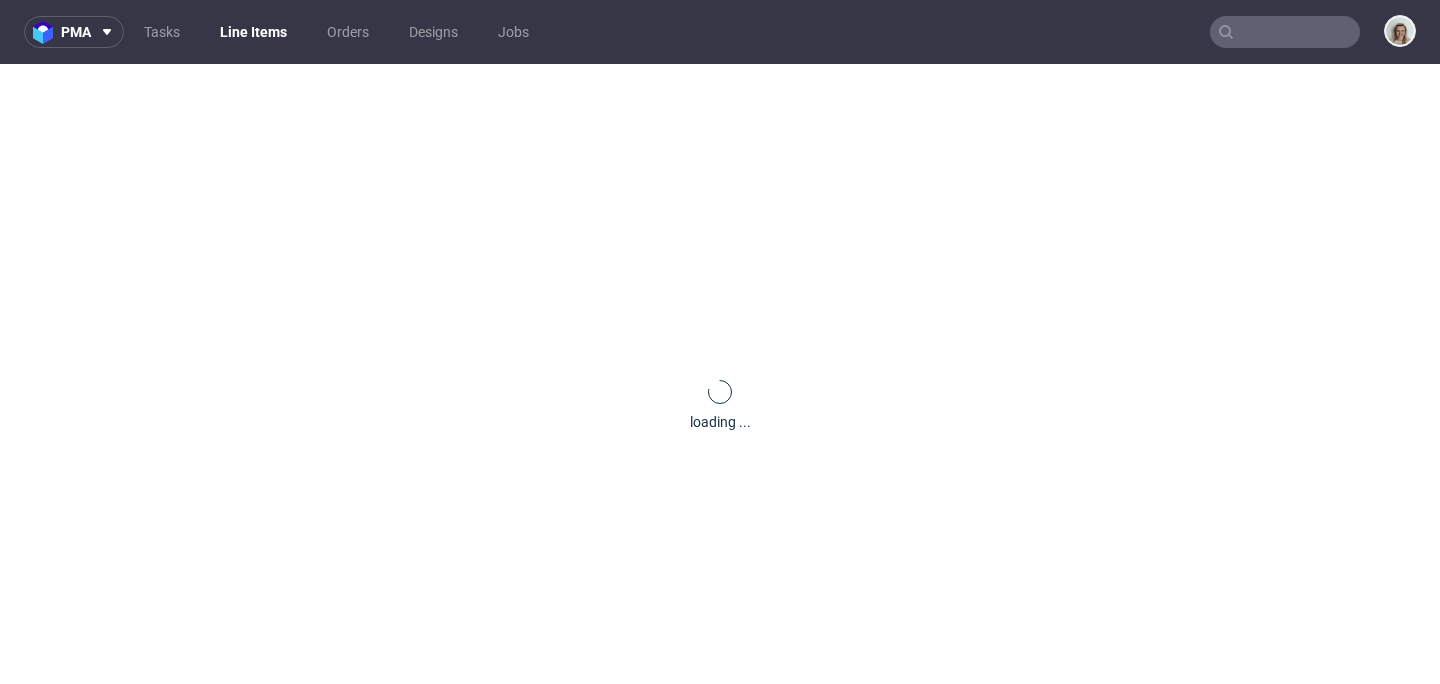scroll, scrollTop: 0, scrollLeft: 0, axis: both 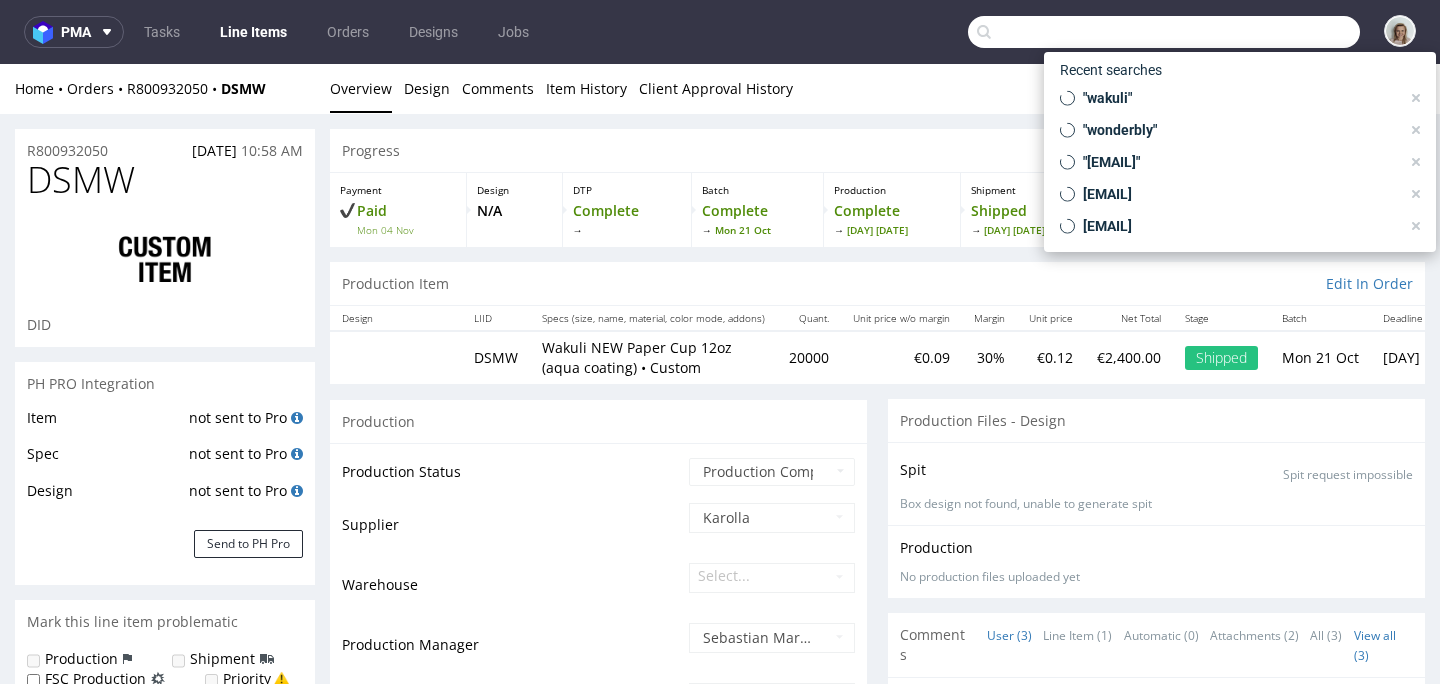 click at bounding box center [1164, 32] 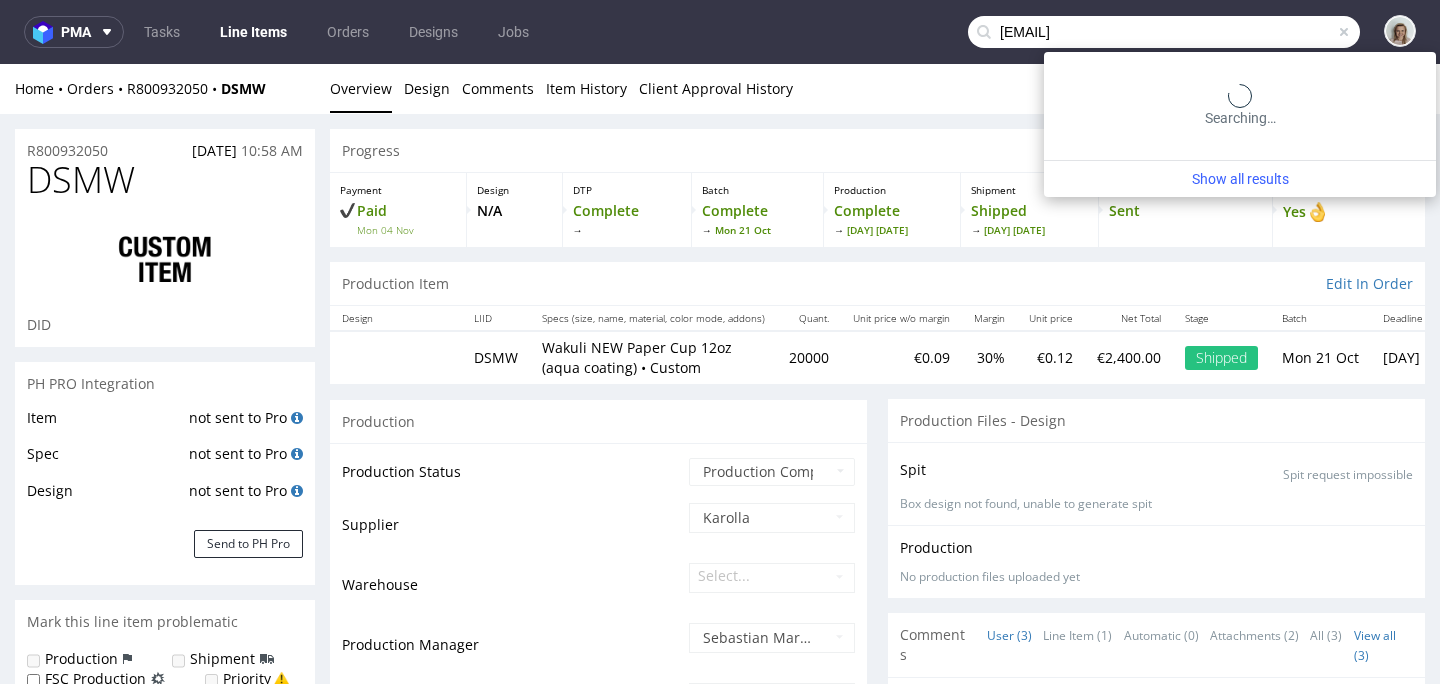 click on "[EMAIL]" at bounding box center (1164, 32) 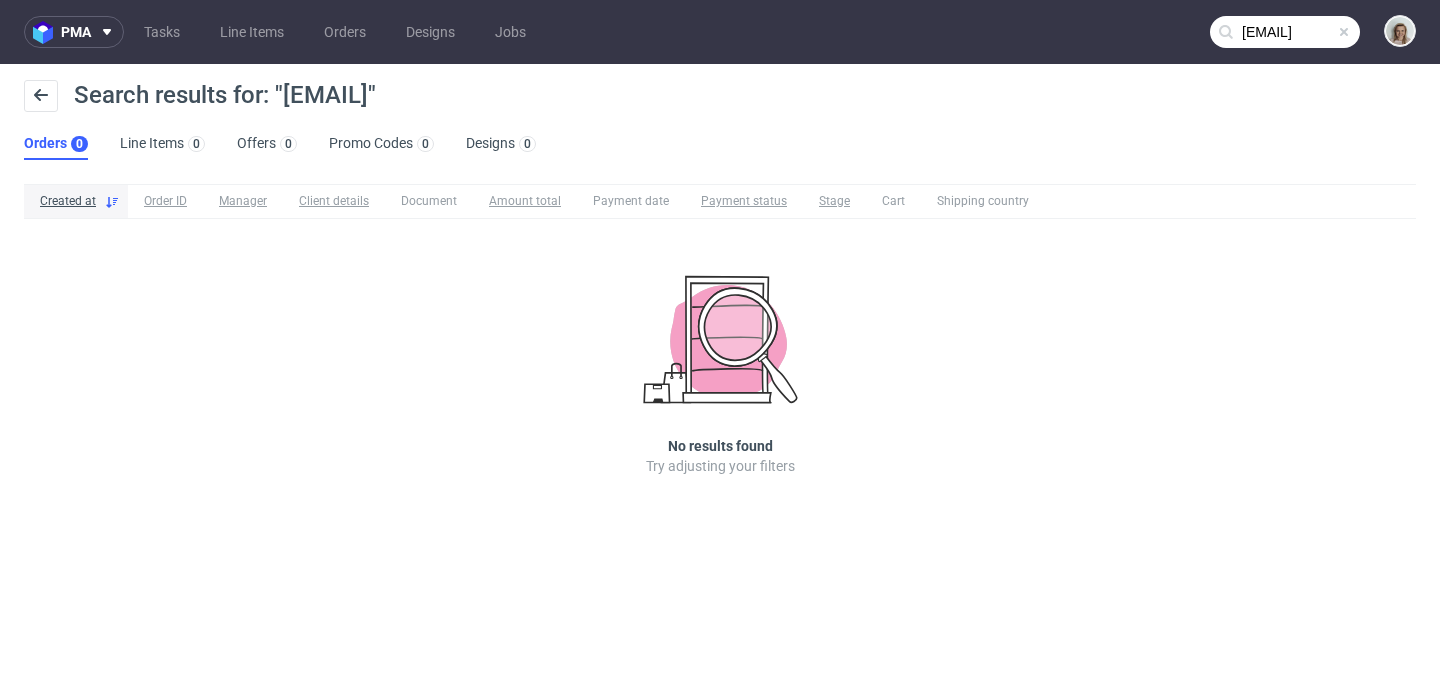 click on "[EMAIL]" at bounding box center [1285, 32] 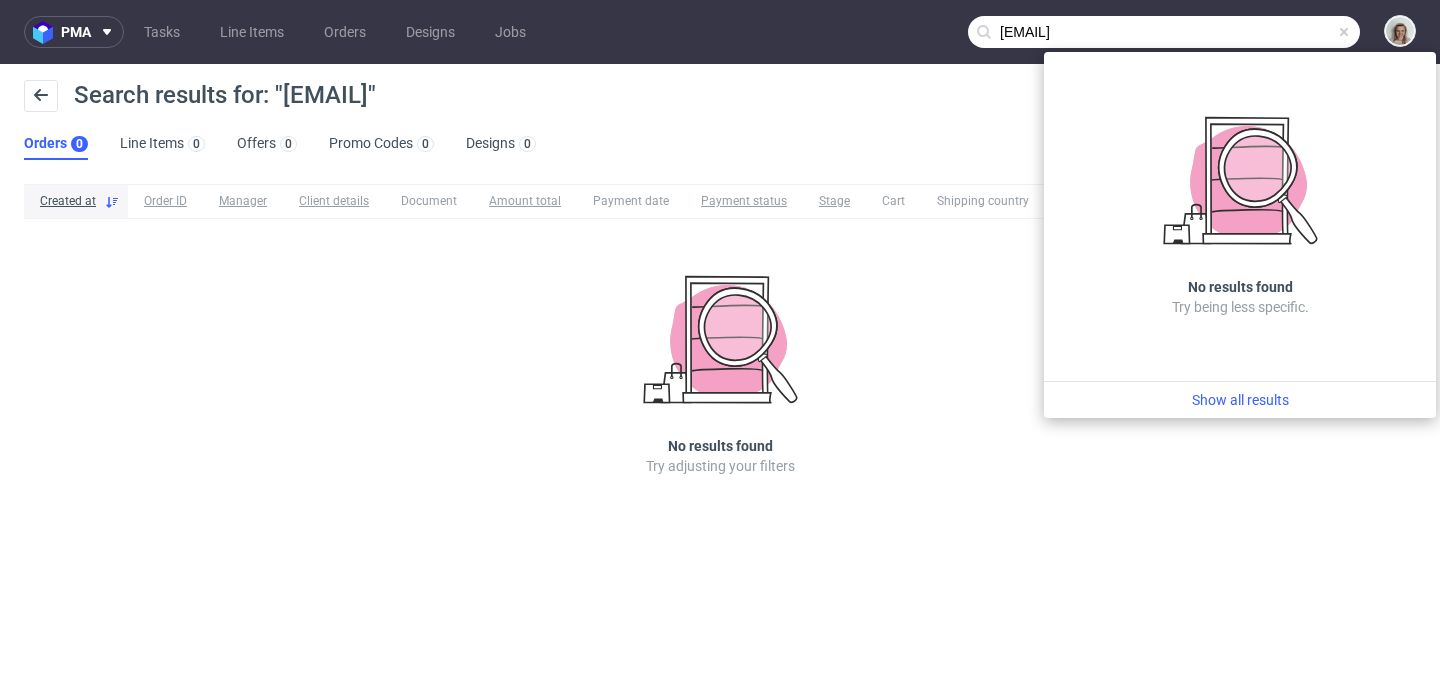 drag, startPoint x: 1083, startPoint y: 30, endPoint x: 996, endPoint y: 33, distance: 87.05171 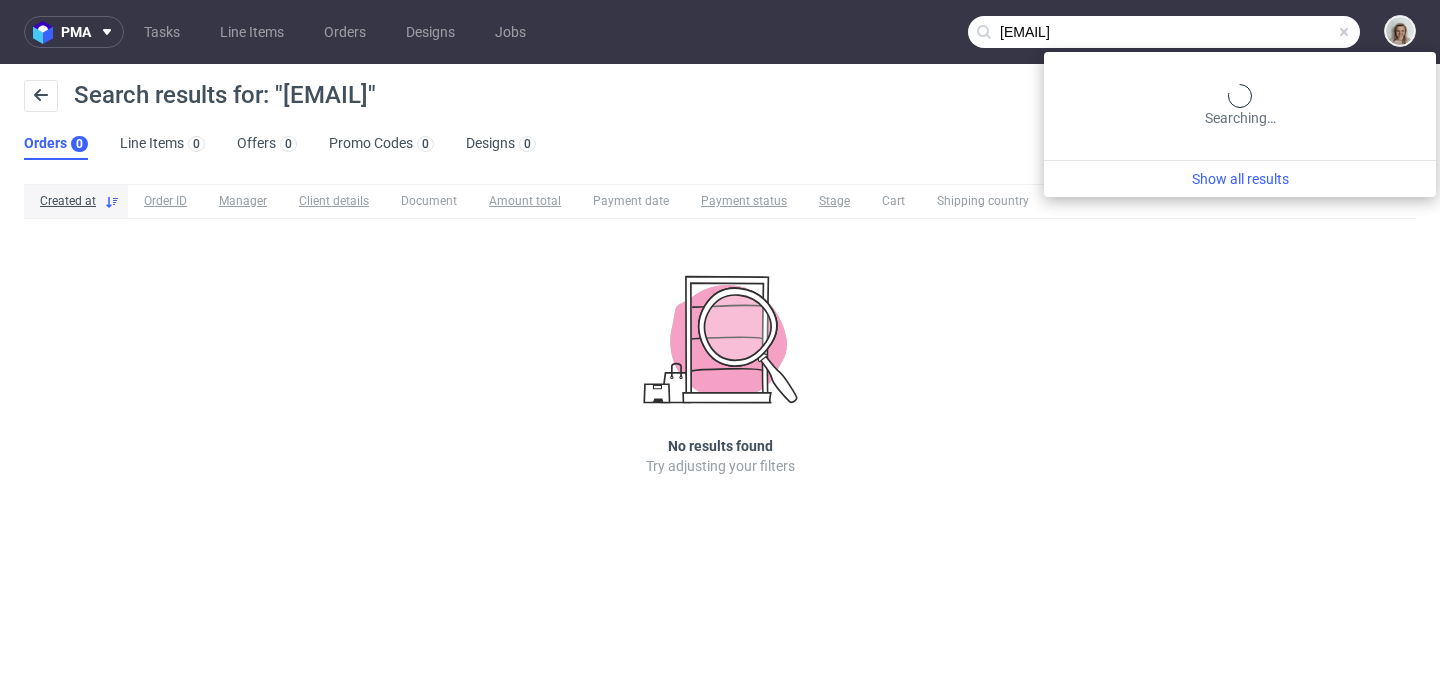 type on "[EMAIL]" 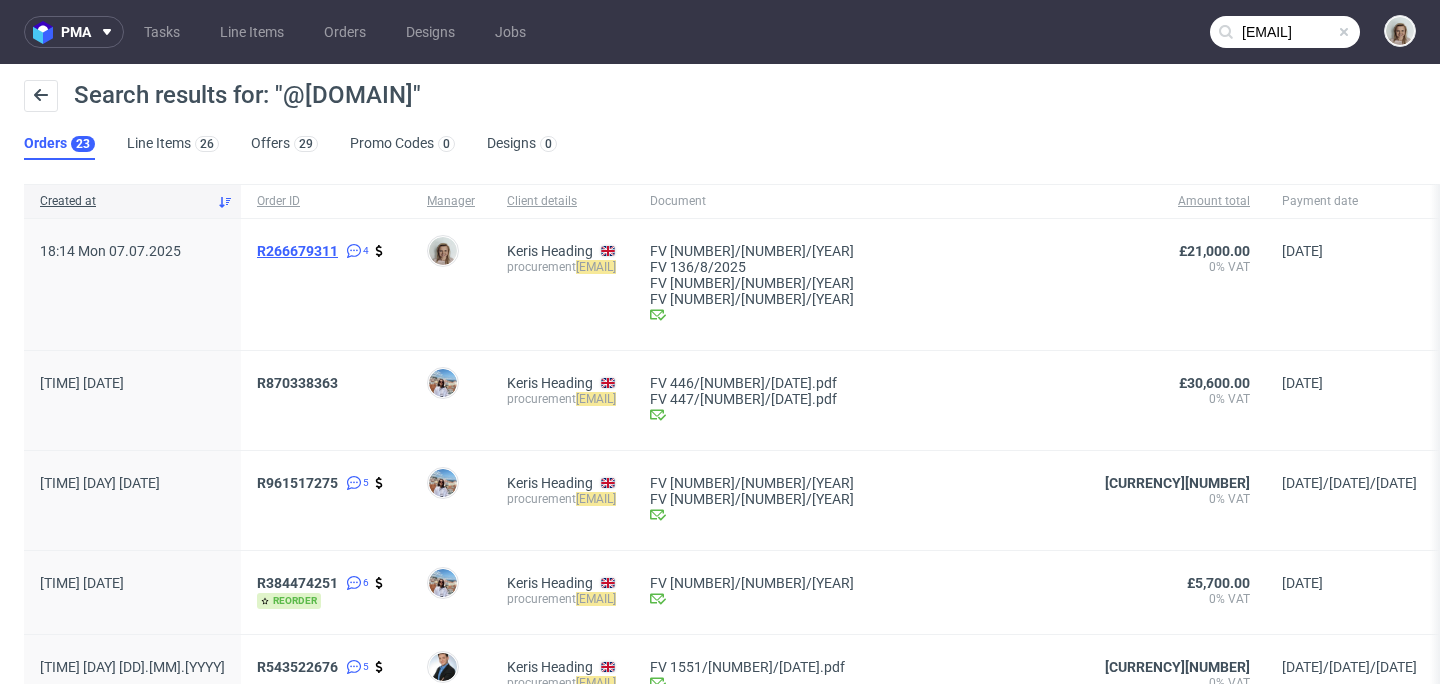 click on "R266679311" at bounding box center [297, 251] 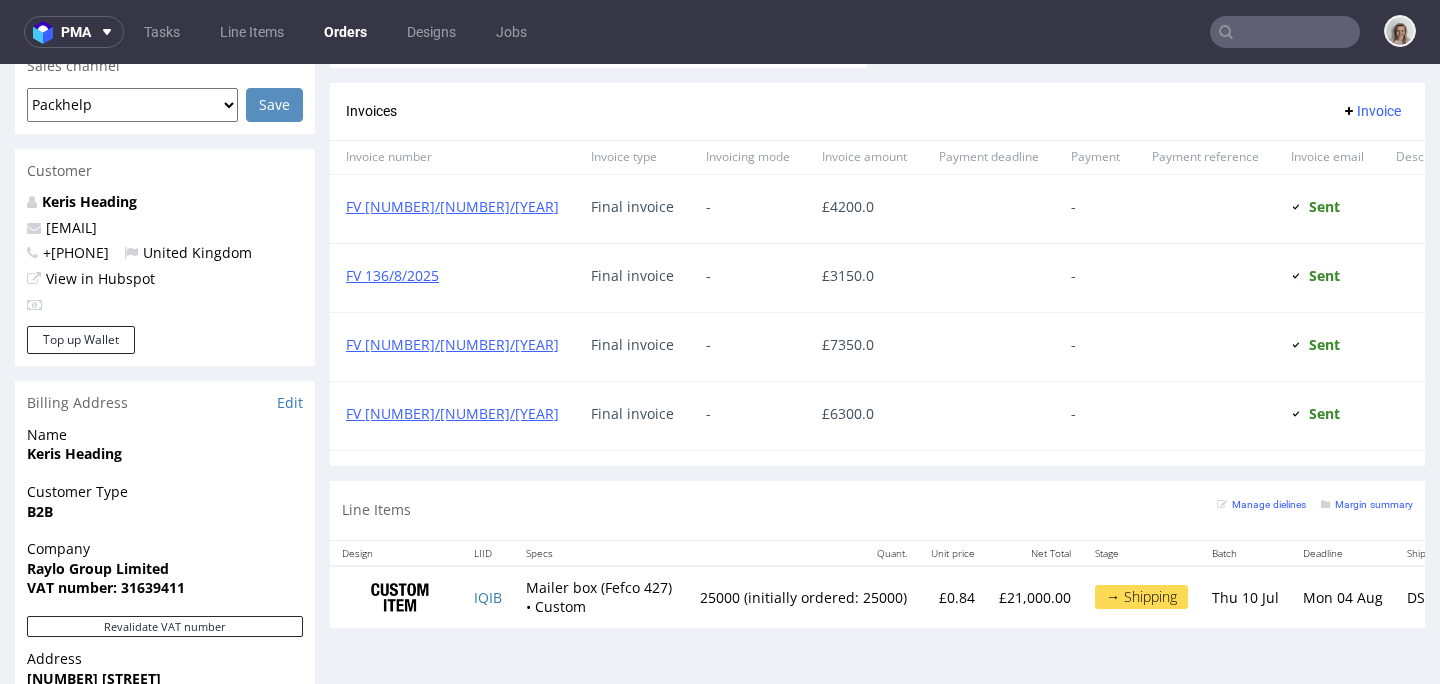 scroll, scrollTop: 1107, scrollLeft: 0, axis: vertical 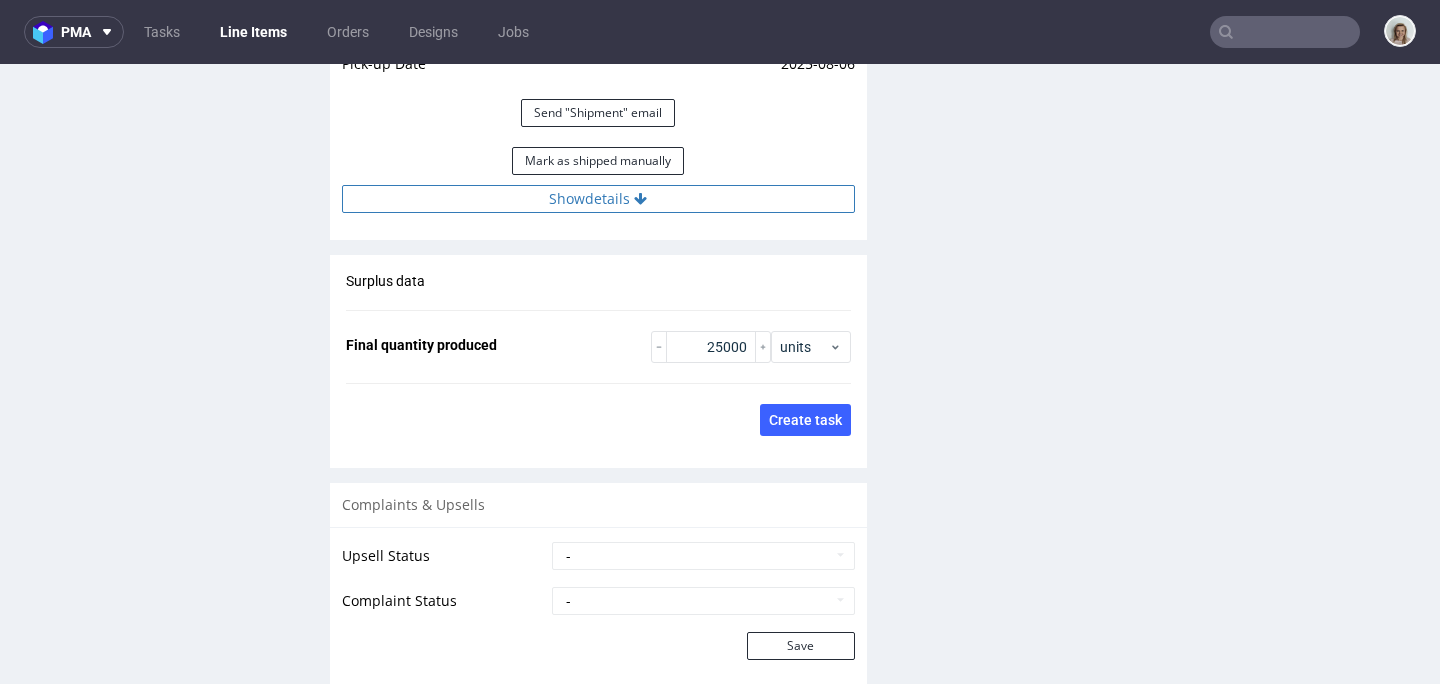 click on "Show  details" at bounding box center [598, 199] 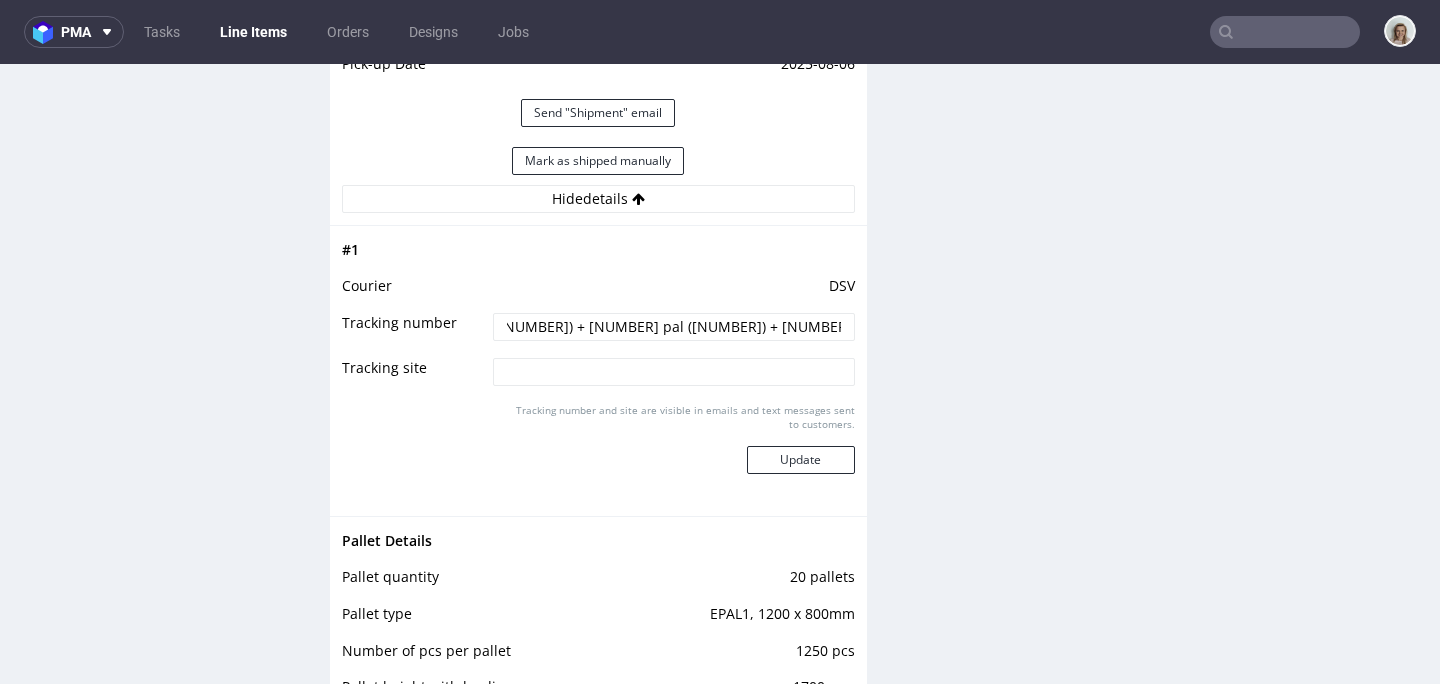 scroll, scrollTop: 0, scrollLeft: 575, axis: horizontal 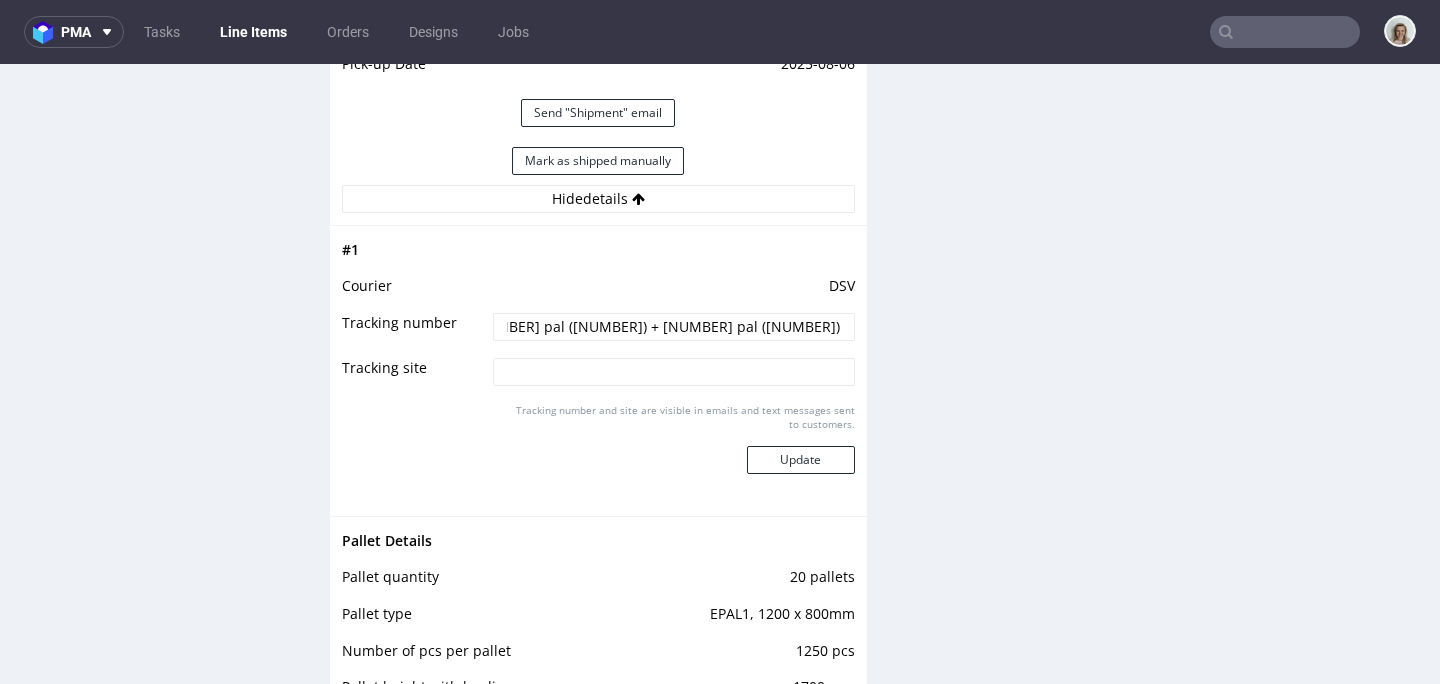 drag, startPoint x: 492, startPoint y: 403, endPoint x: 901, endPoint y: 407, distance: 409.01956 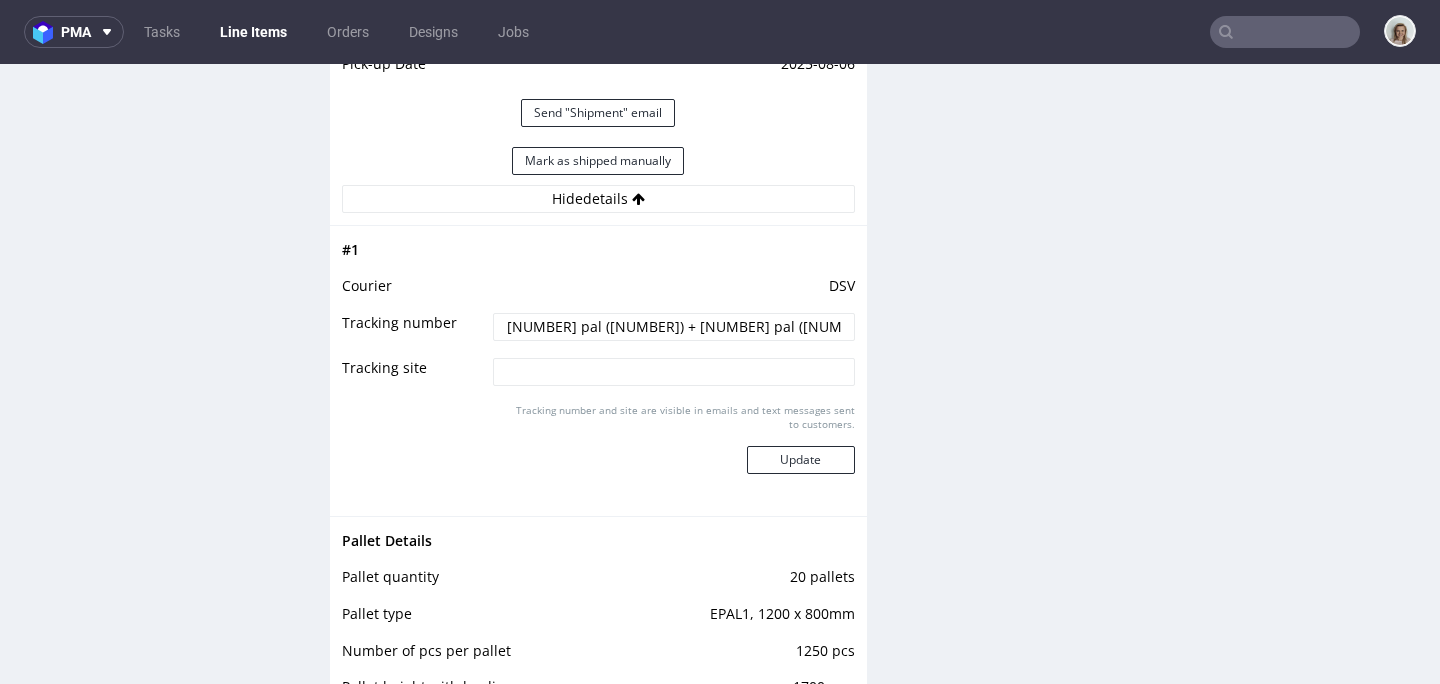 click at bounding box center [1285, 32] 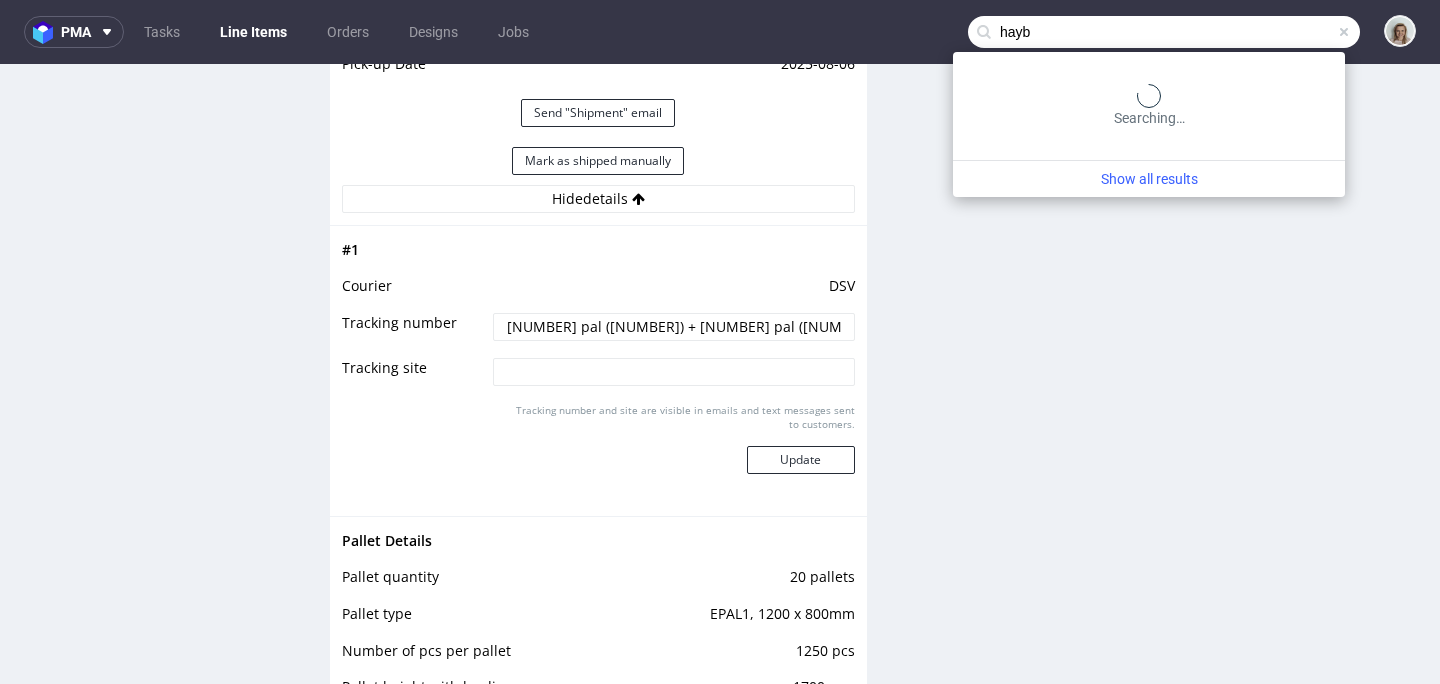 type on "hayb" 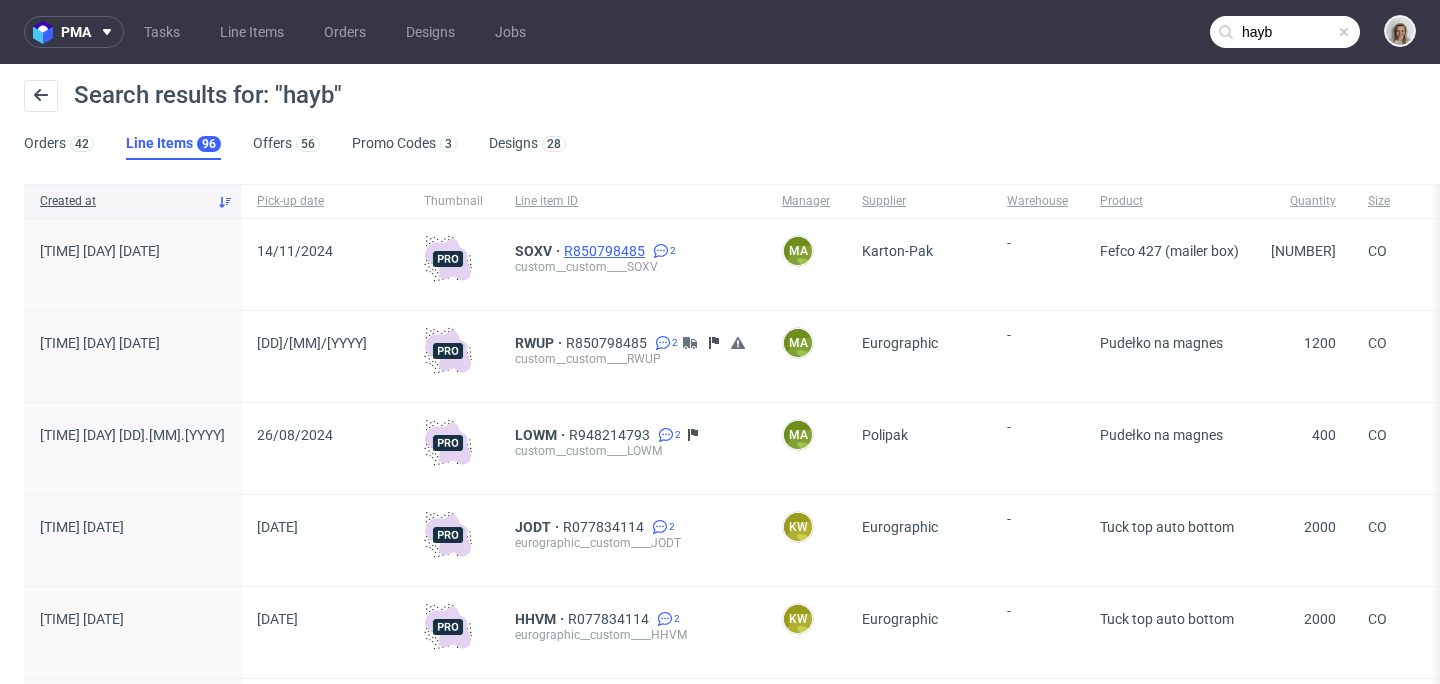 click on "R850798485" at bounding box center (606, 251) 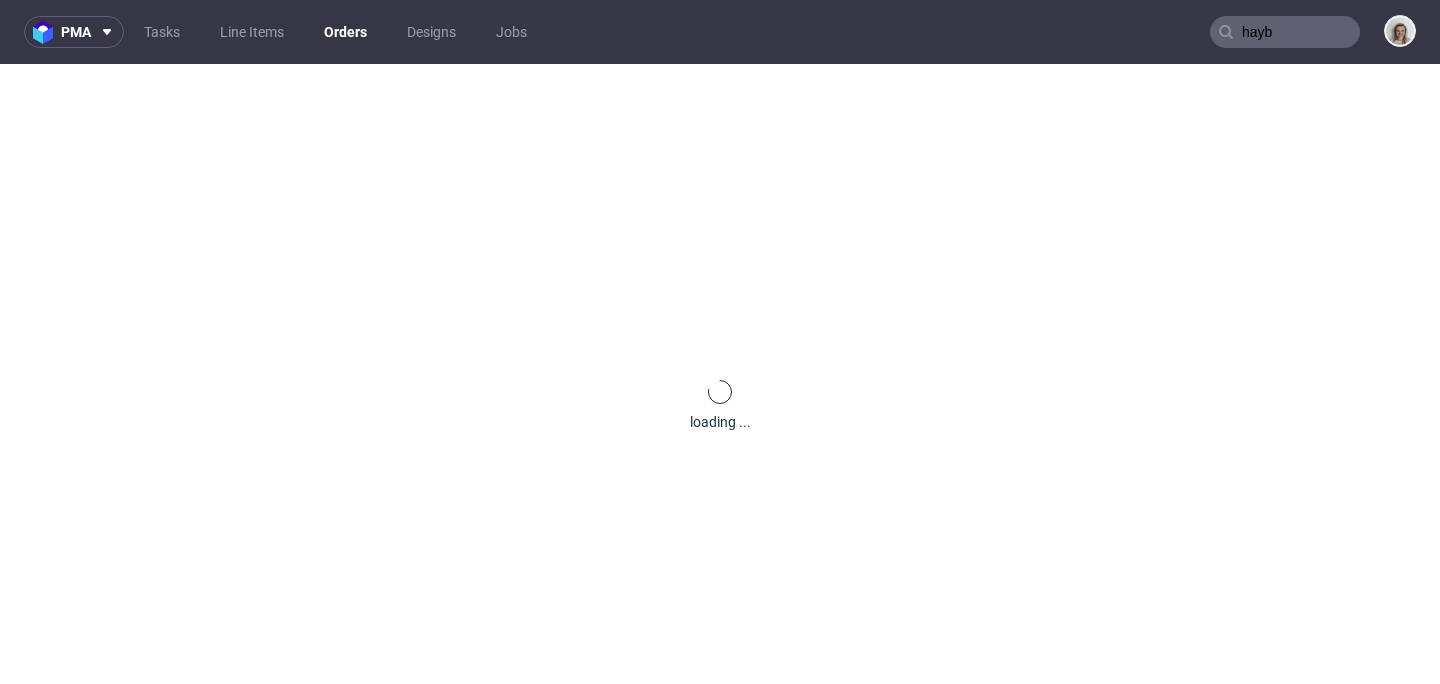 type 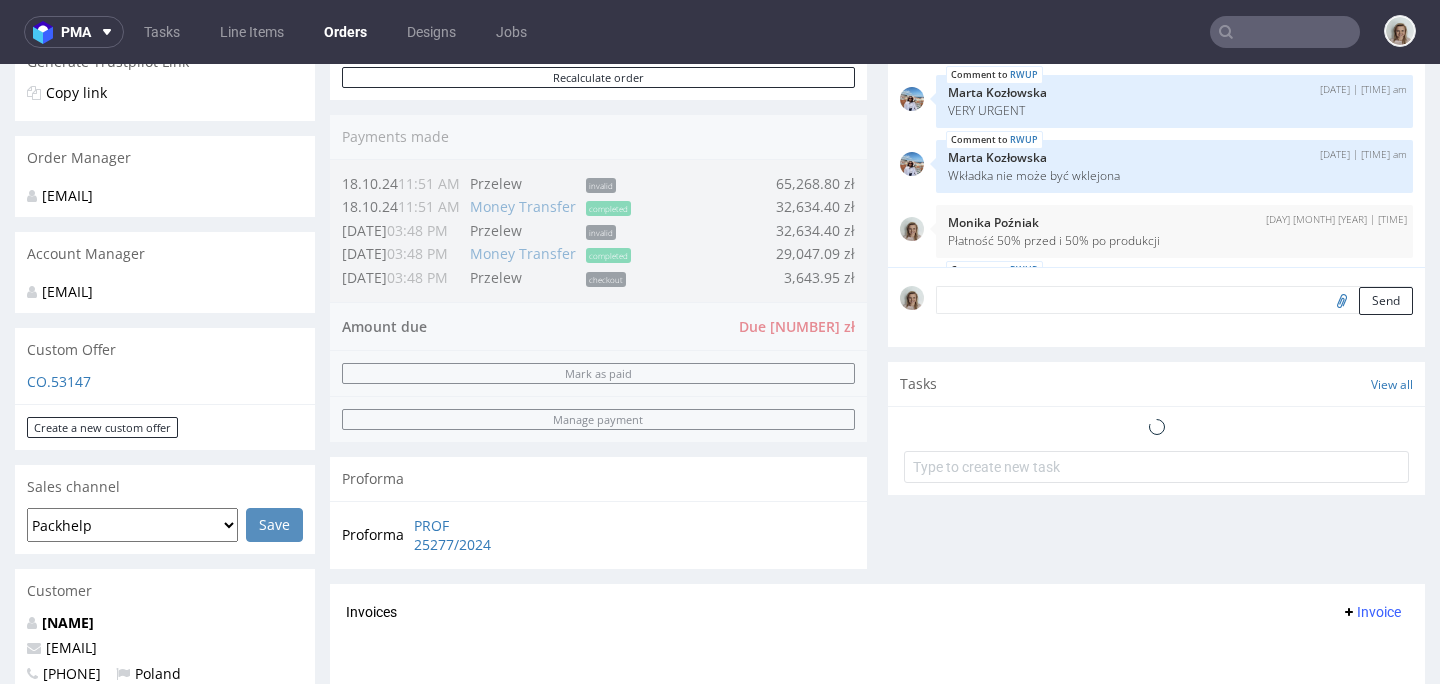 scroll, scrollTop: 627, scrollLeft: 0, axis: vertical 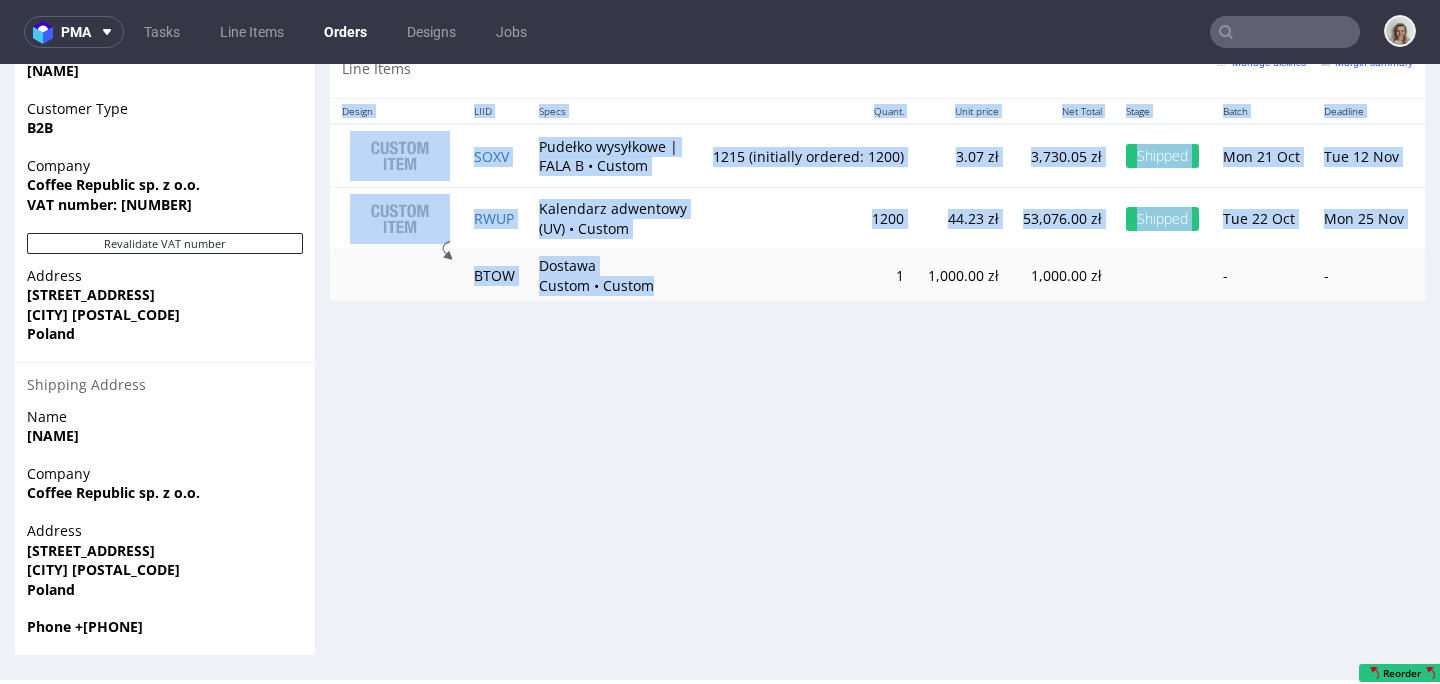 drag, startPoint x: 700, startPoint y: 300, endPoint x: 764, endPoint y: 301, distance: 64.00781 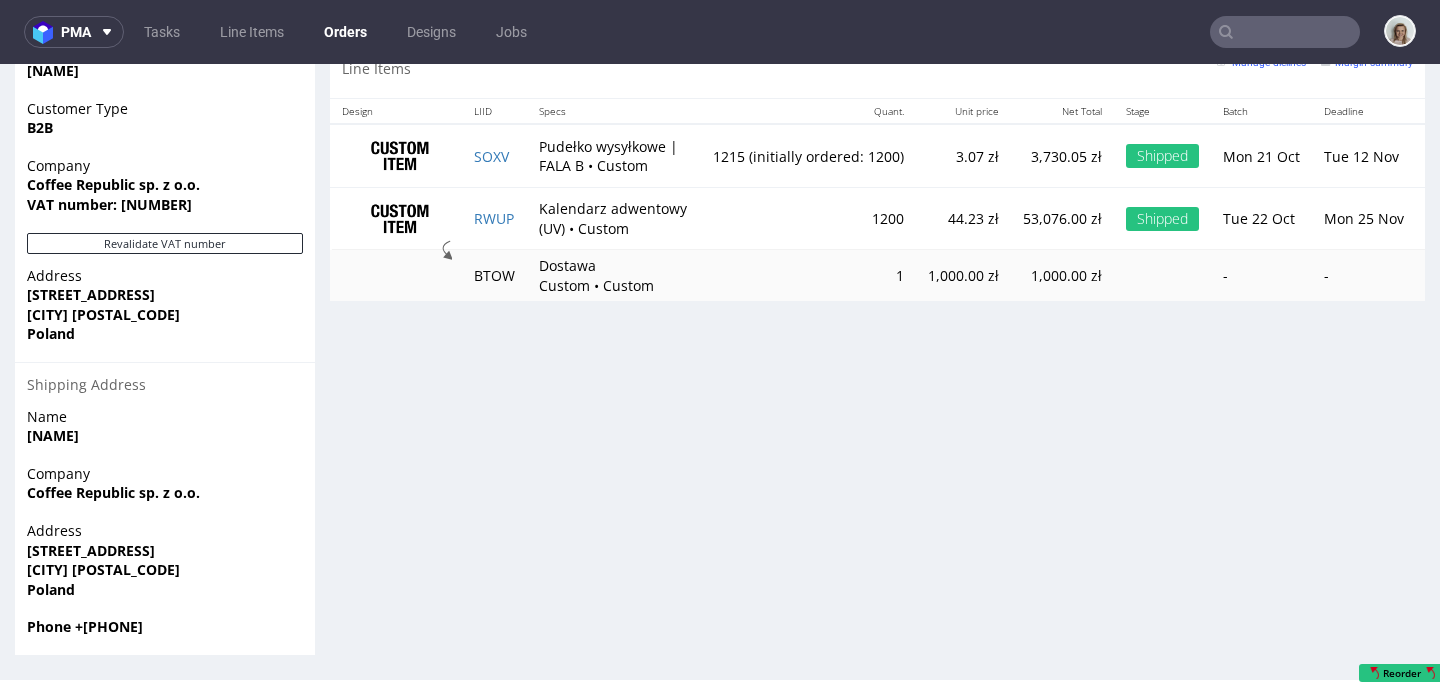 scroll, scrollTop: 0, scrollLeft: 169, axis: horizontal 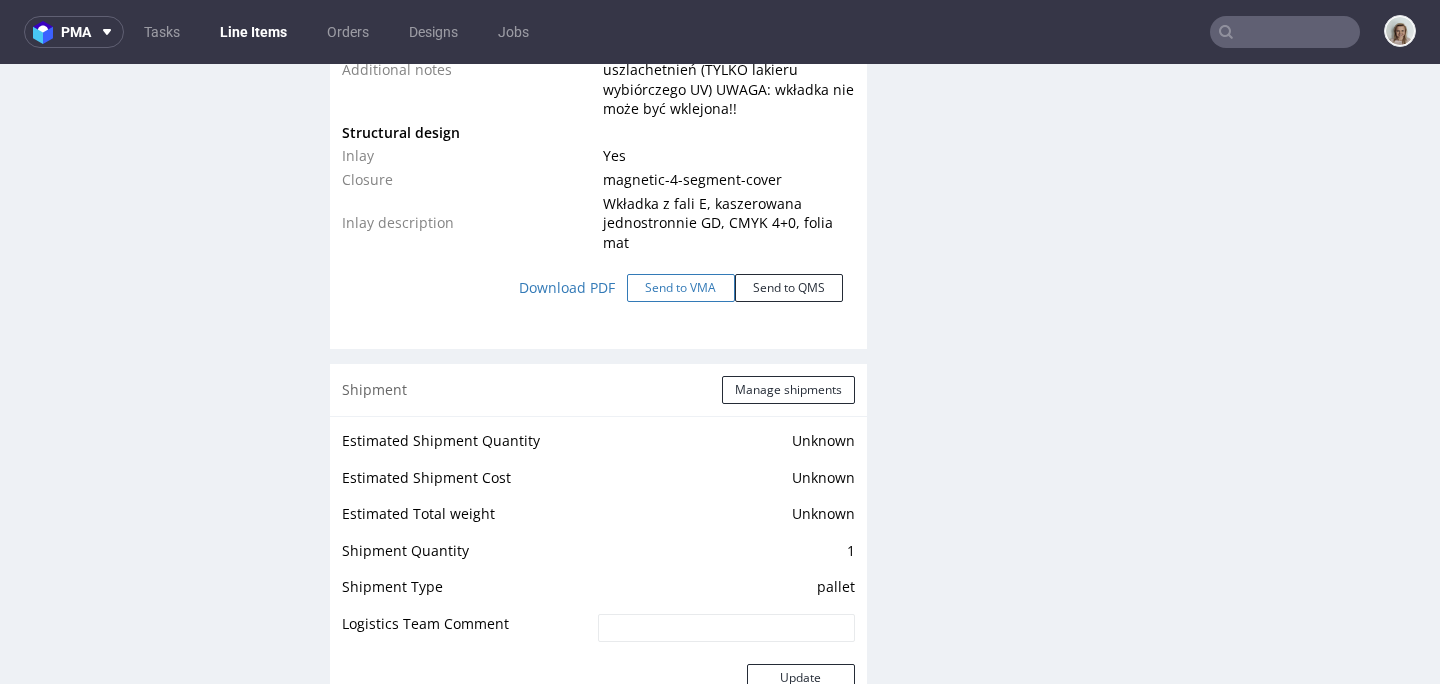click on "Send to VMA" at bounding box center [681, 288] 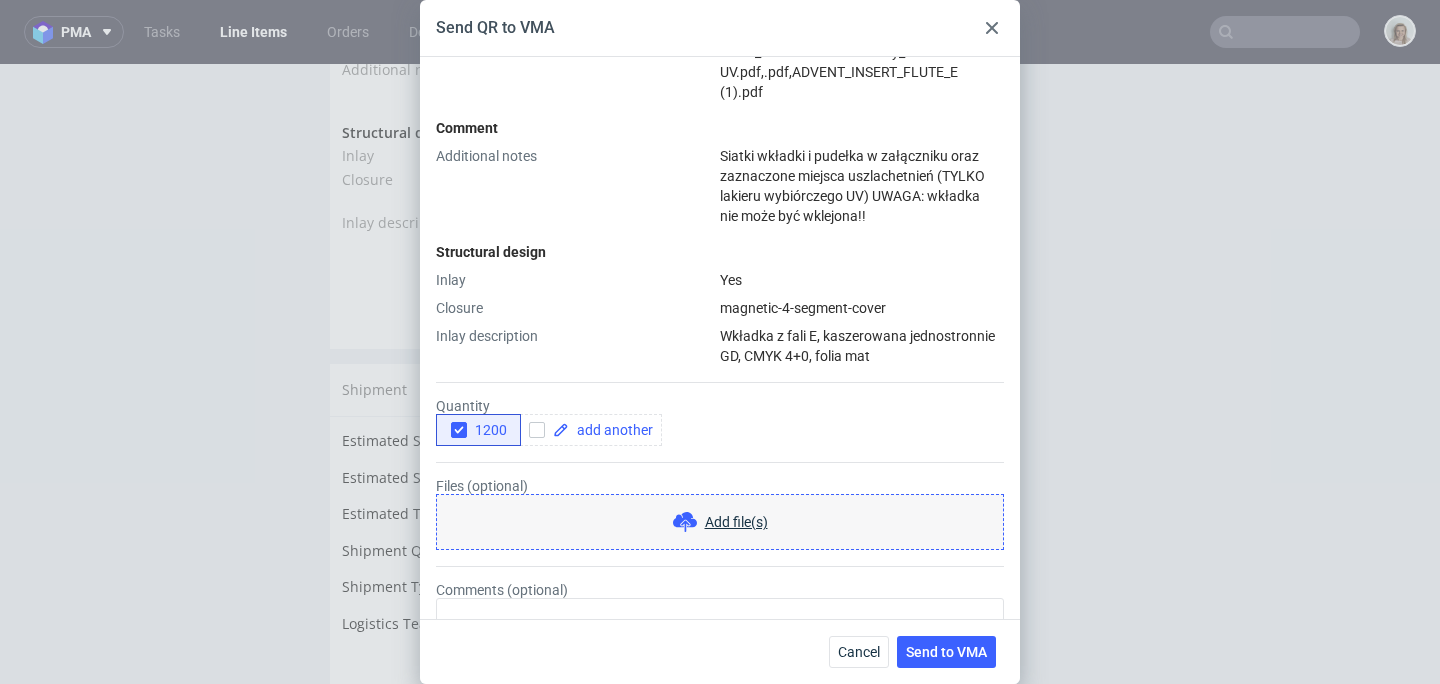 scroll, scrollTop: 1174, scrollLeft: 0, axis: vertical 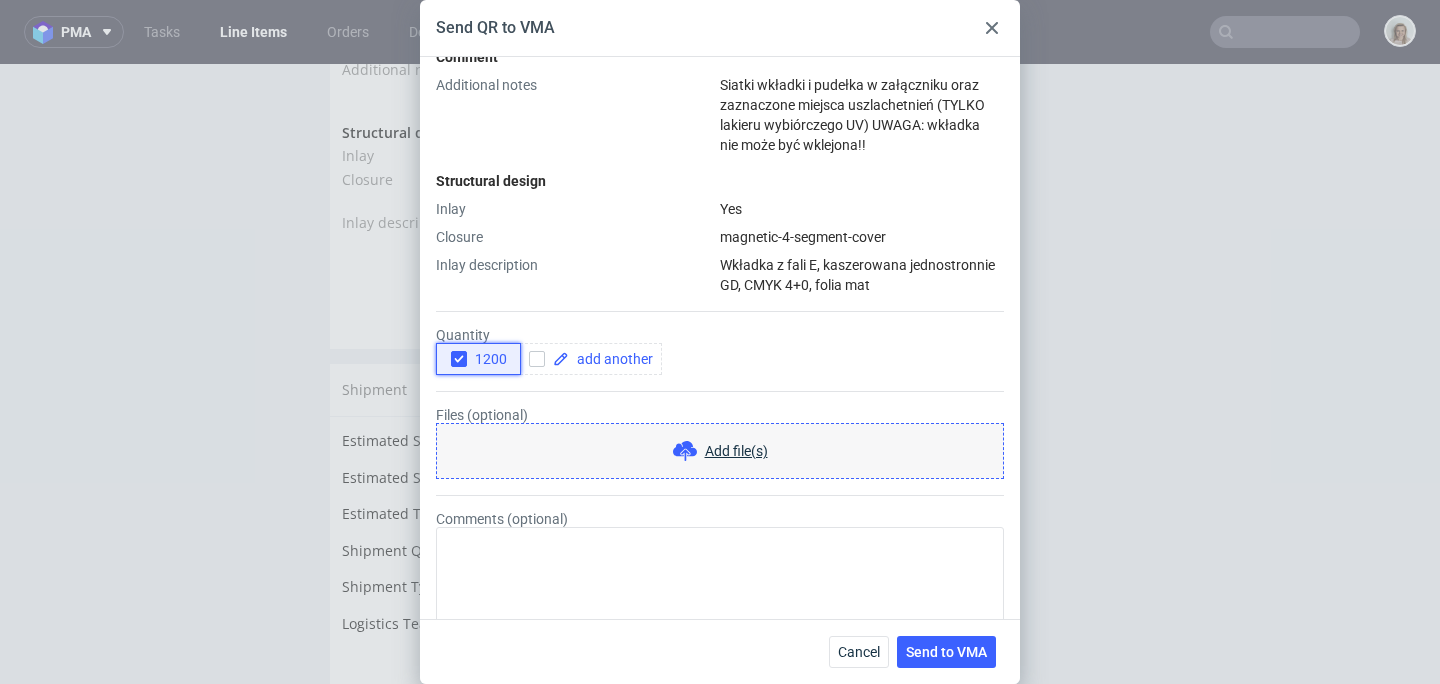 click on "1200" at bounding box center [478, 359] 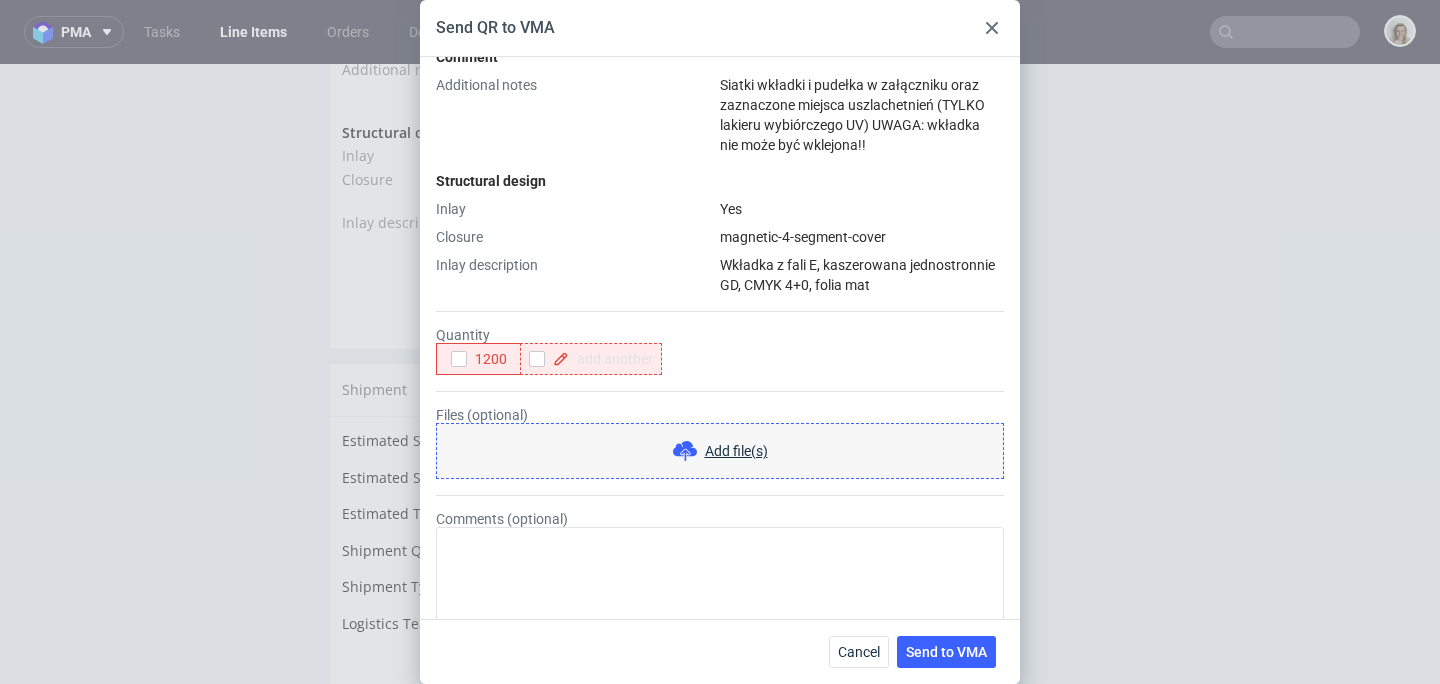 click at bounding box center [611, 359] 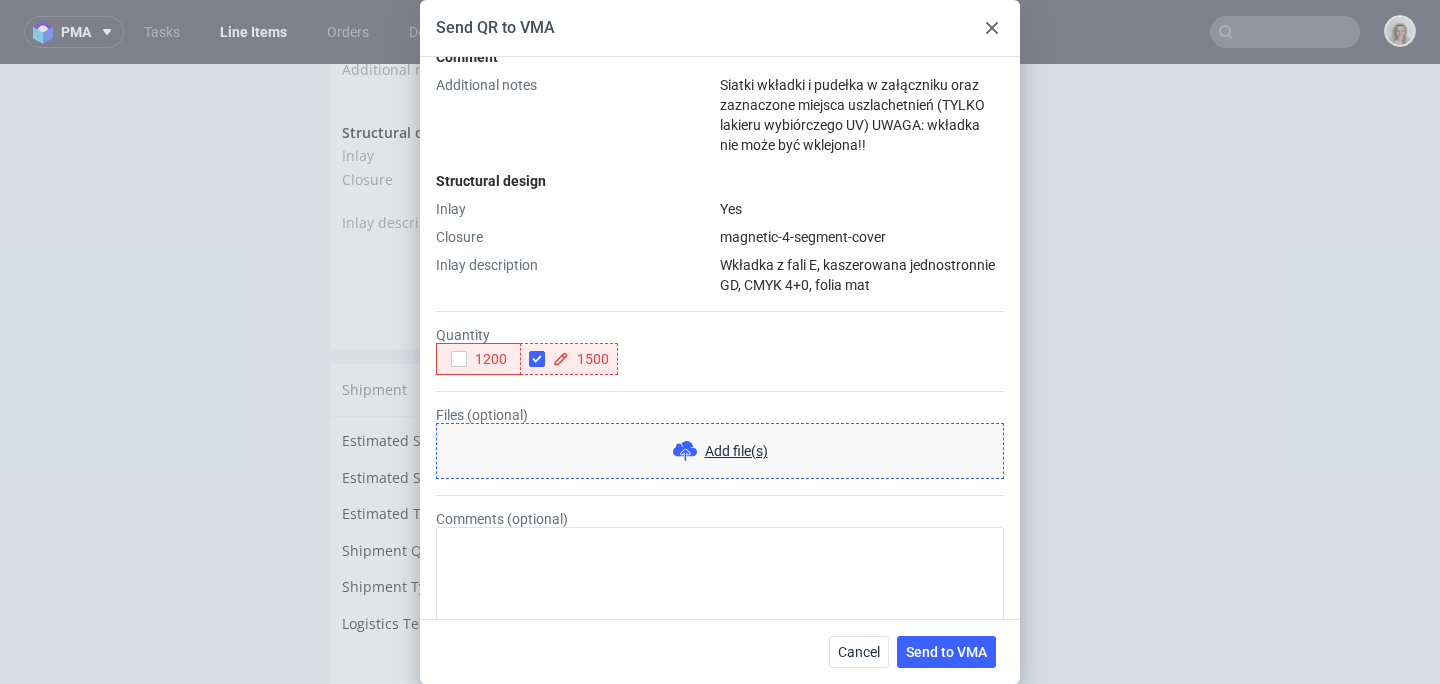 checkbox on "true" 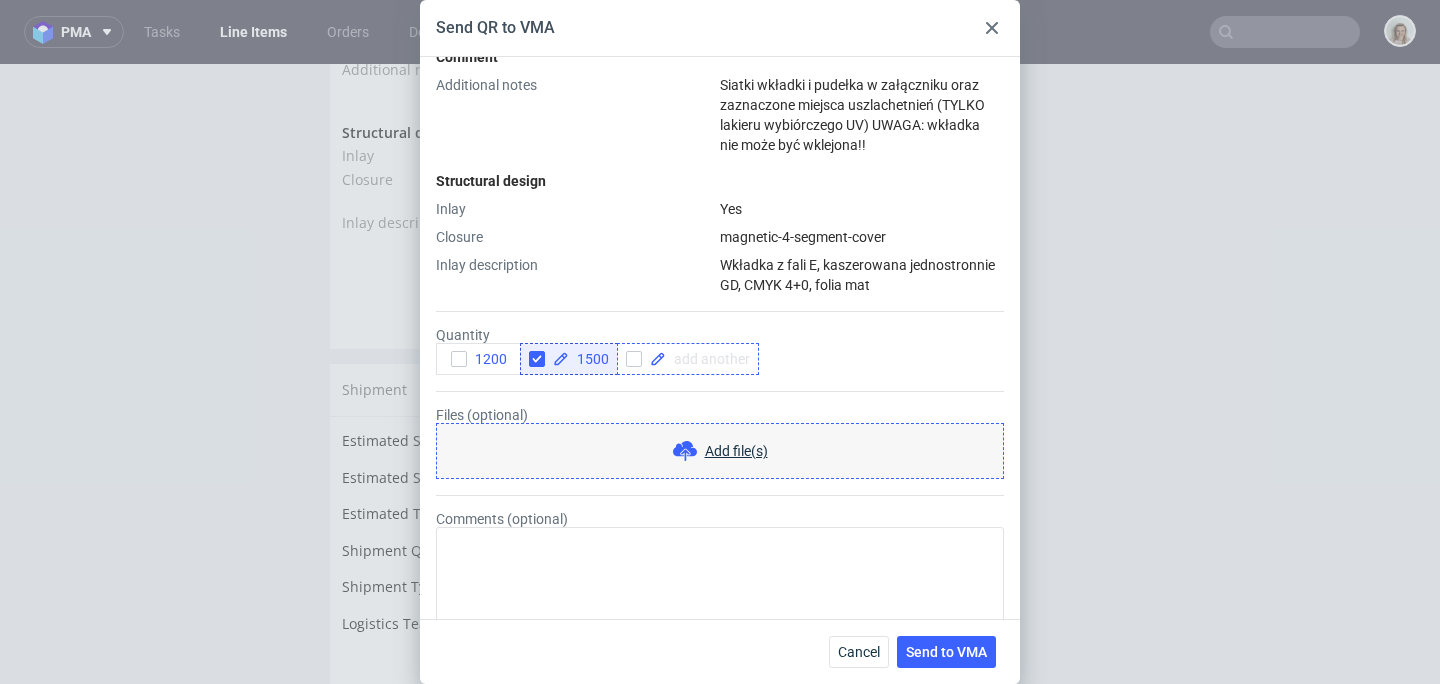 click at bounding box center (708, 359) 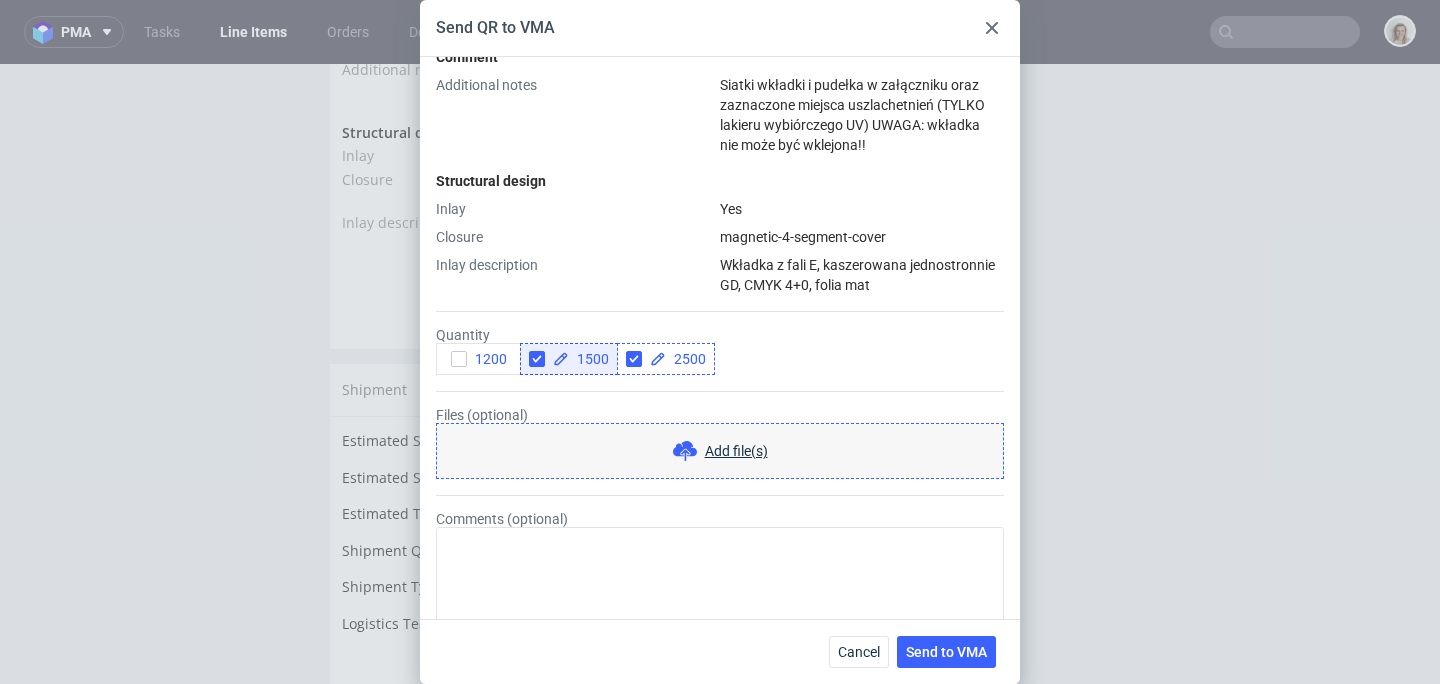 checkbox on "true" 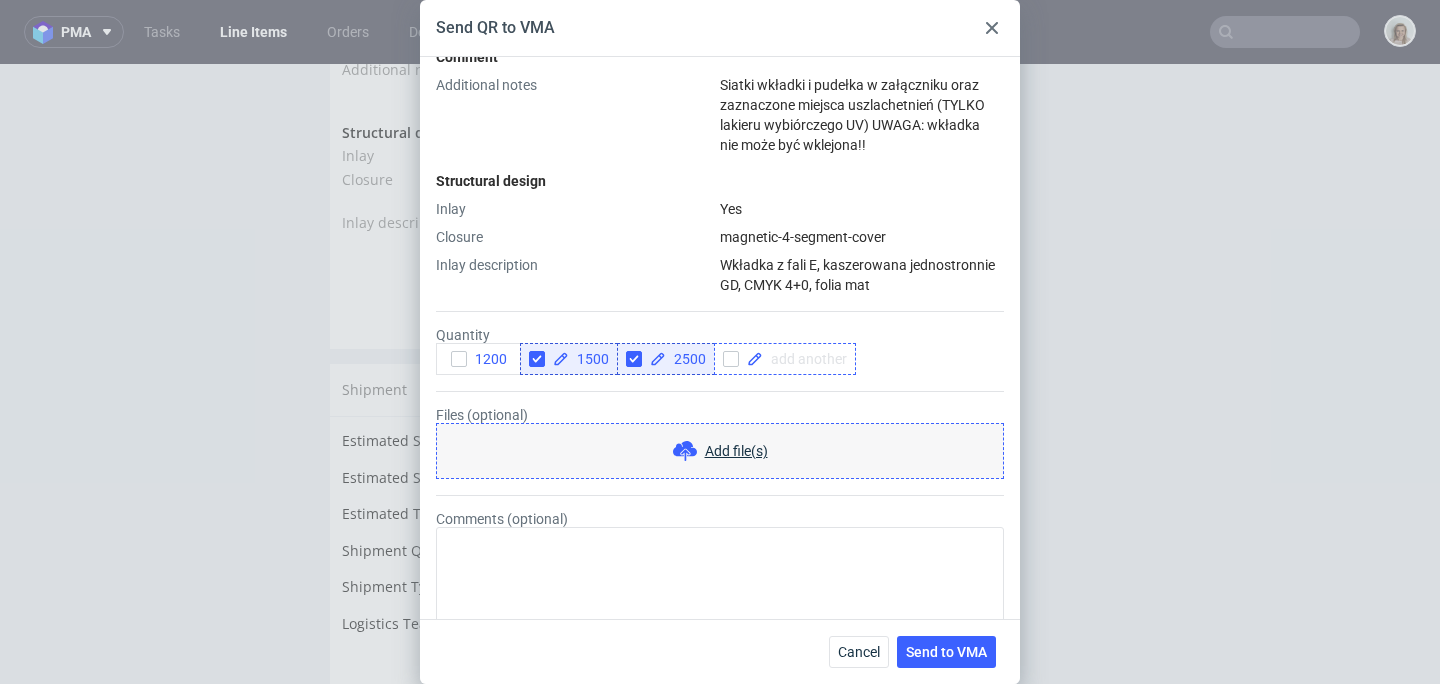 click at bounding box center [805, 359] 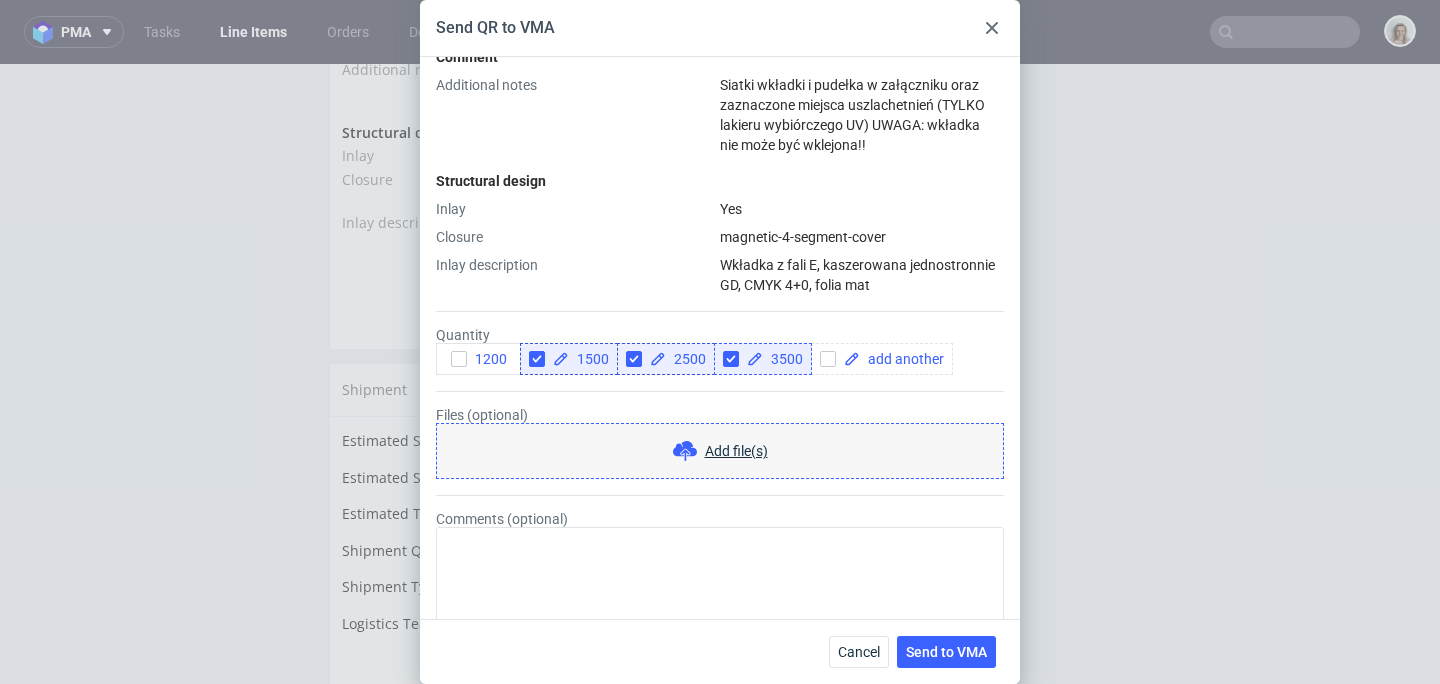 click on "3500" at bounding box center (763, 359) 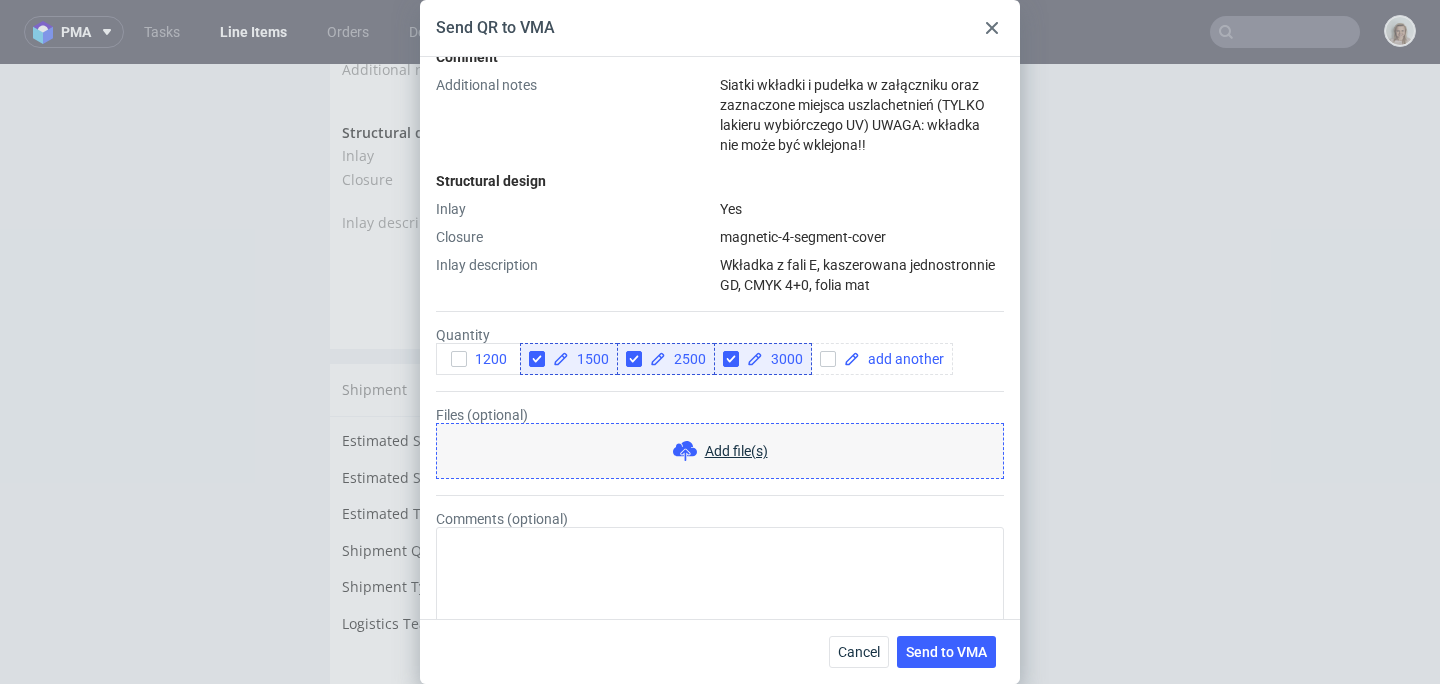 checkbox on "true" 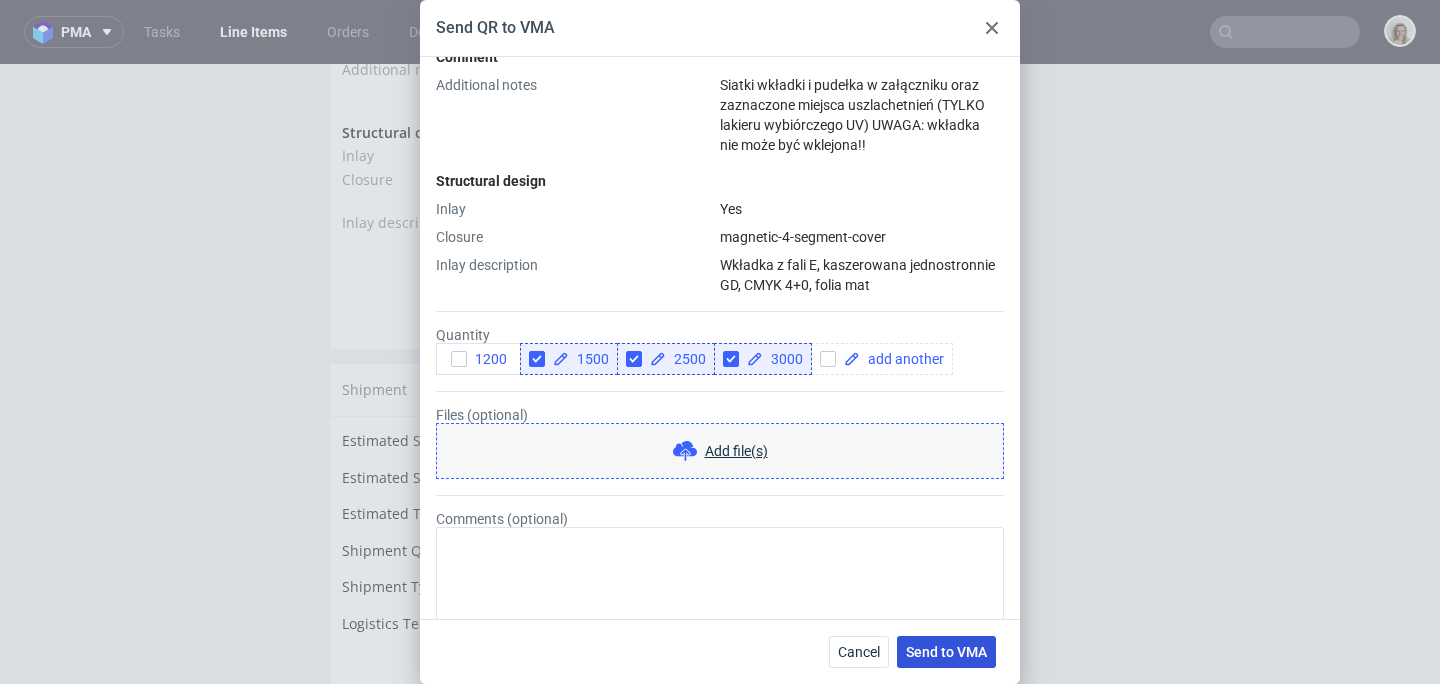 click on "Send to VMA" at bounding box center [946, 652] 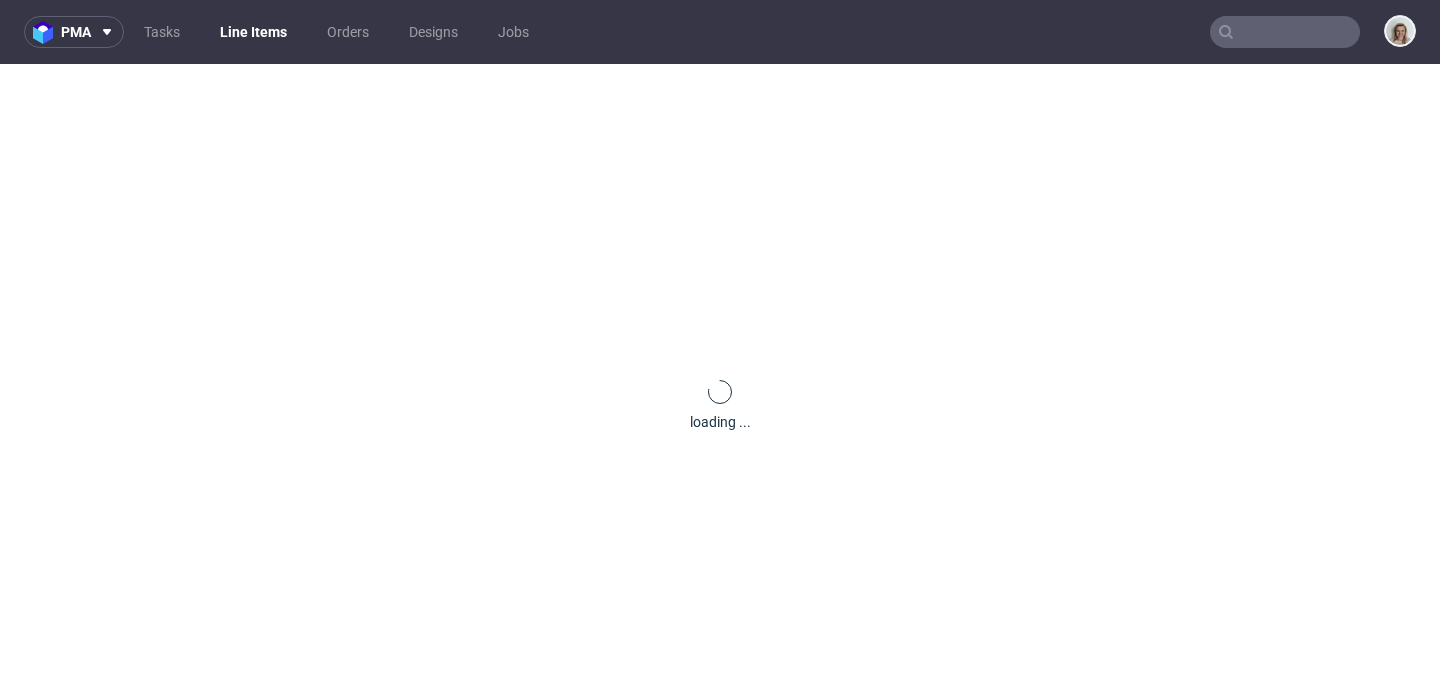 scroll, scrollTop: 0, scrollLeft: 0, axis: both 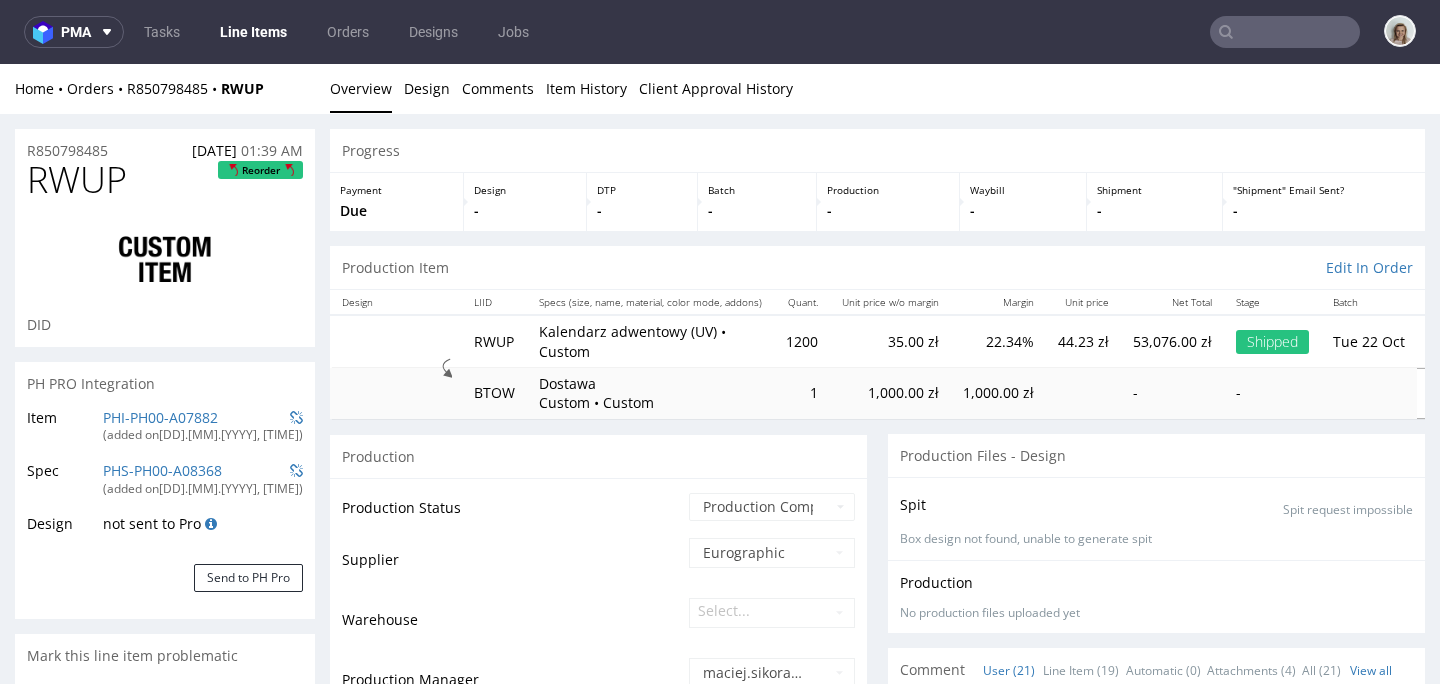 select on "in_progress" 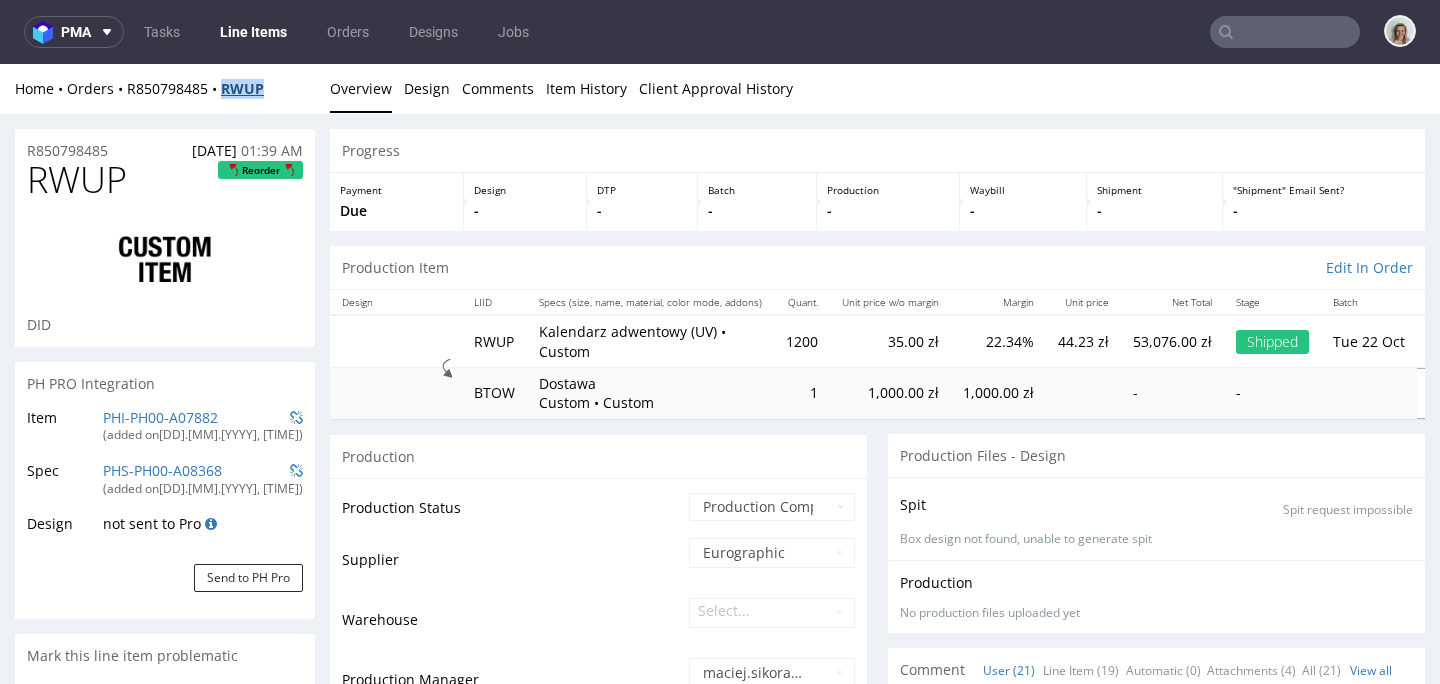 drag, startPoint x: 285, startPoint y: 85, endPoint x: 229, endPoint y: 85, distance: 56 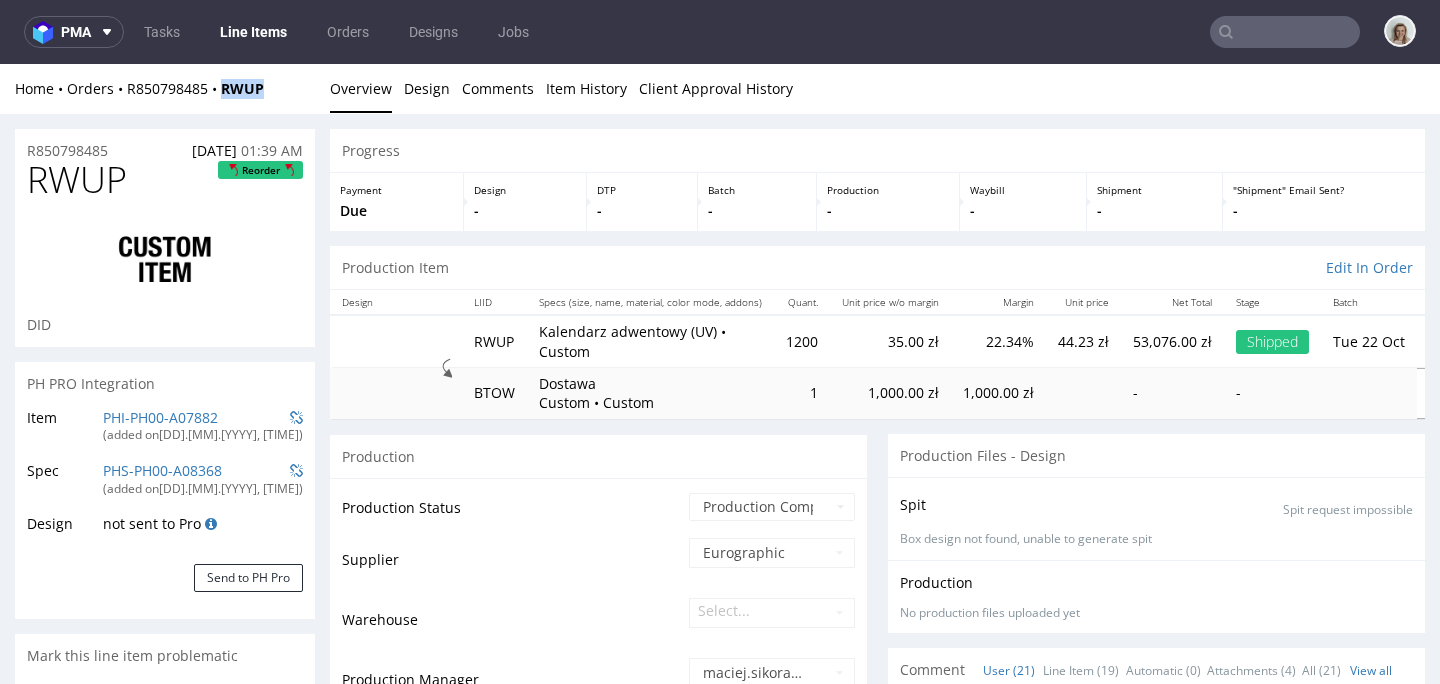 copy on "RWUP" 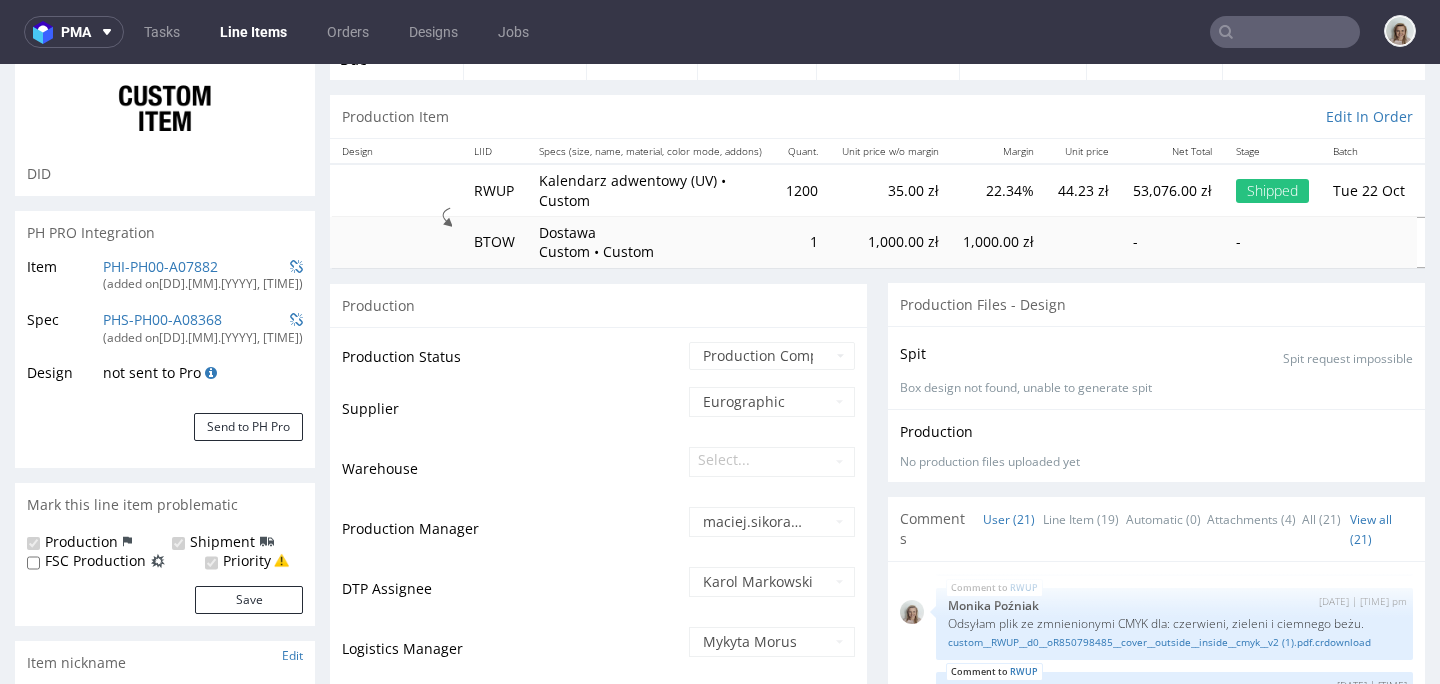scroll, scrollTop: 0, scrollLeft: 0, axis: both 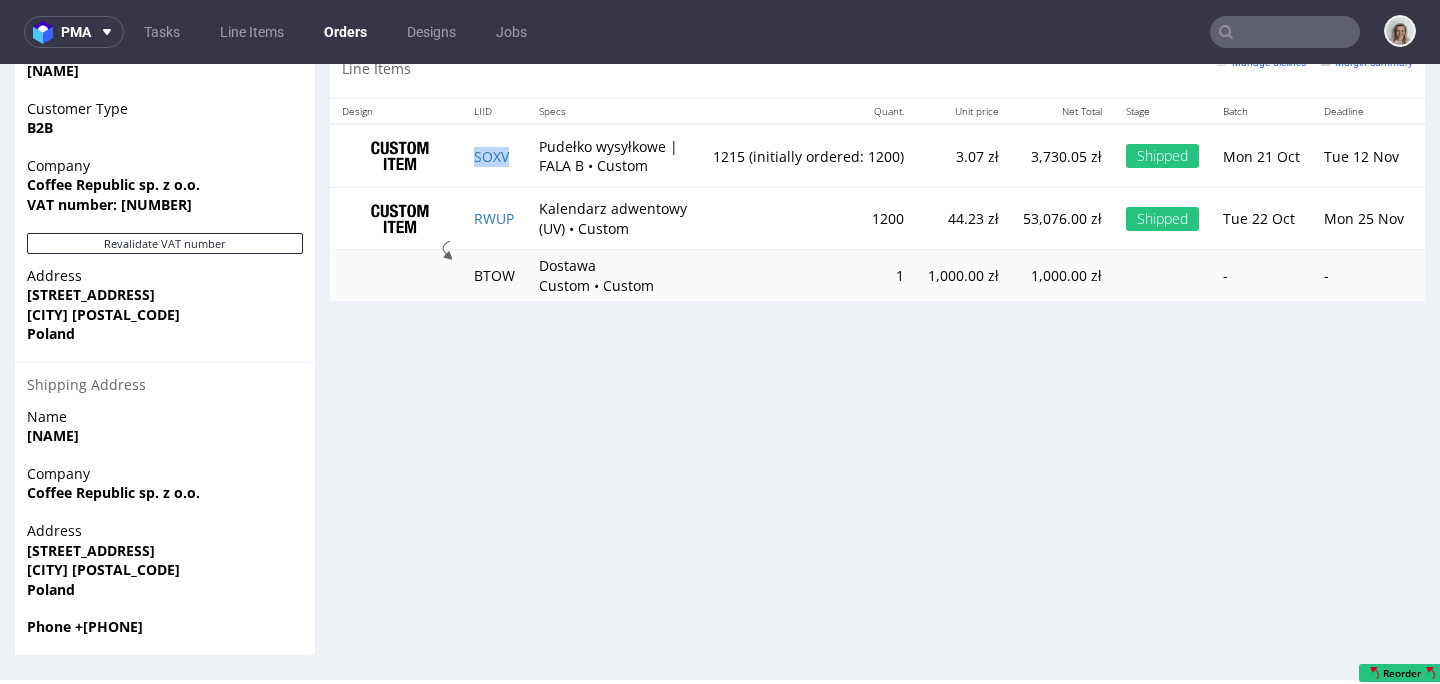 click on "SOXV" at bounding box center [494, 155] 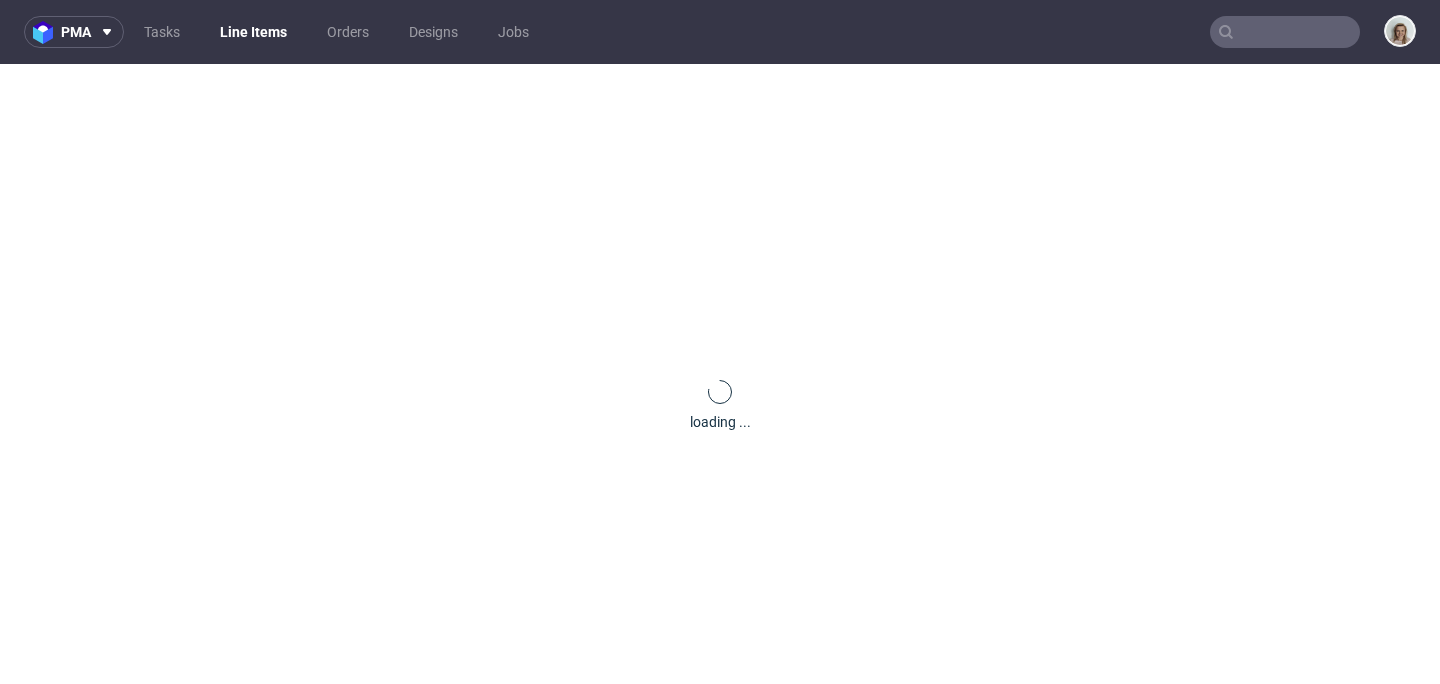 scroll, scrollTop: 0, scrollLeft: 0, axis: both 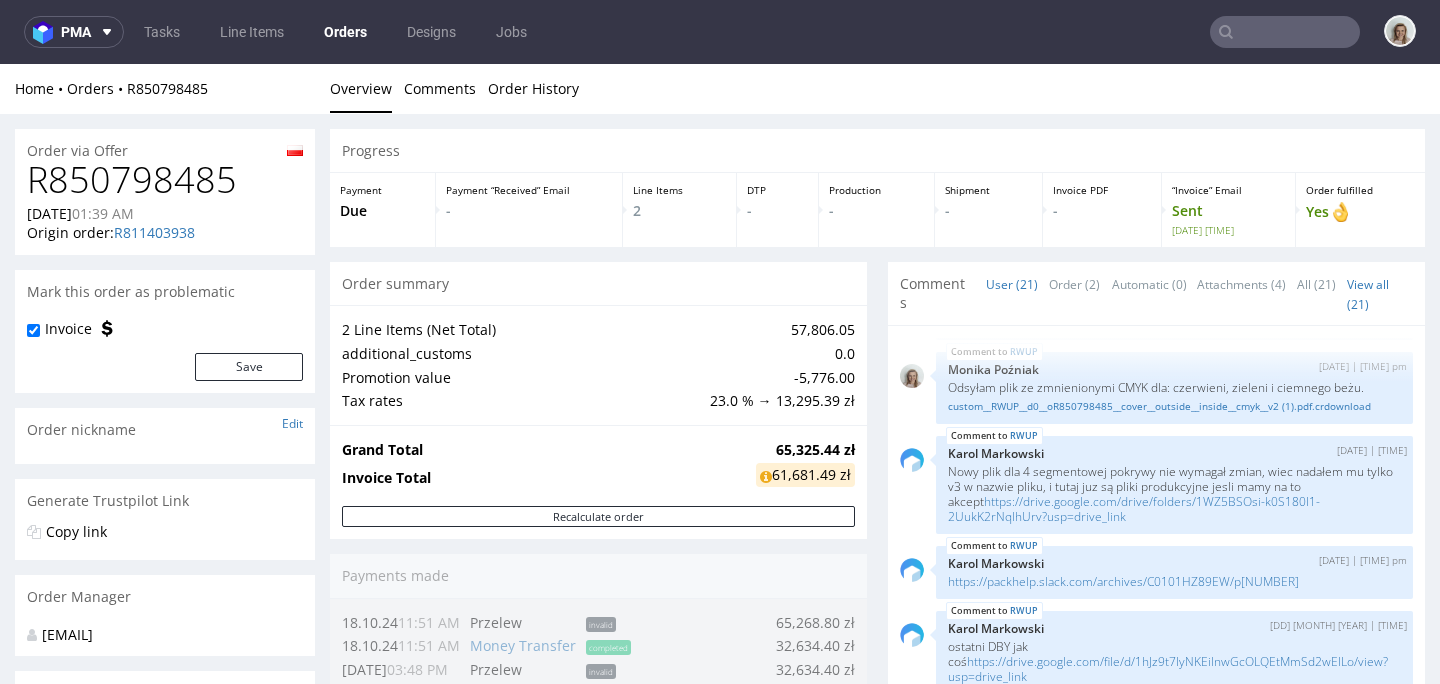 click at bounding box center (1285, 32) 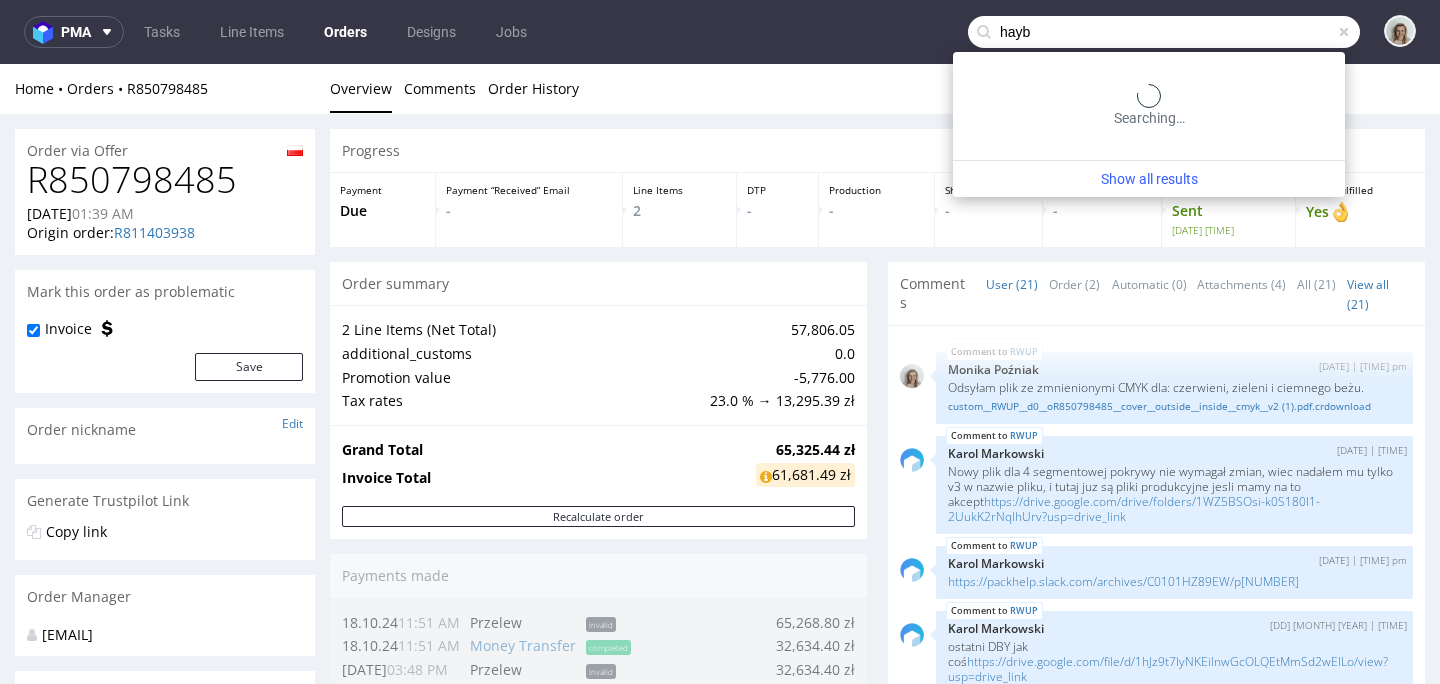 type on "hayb" 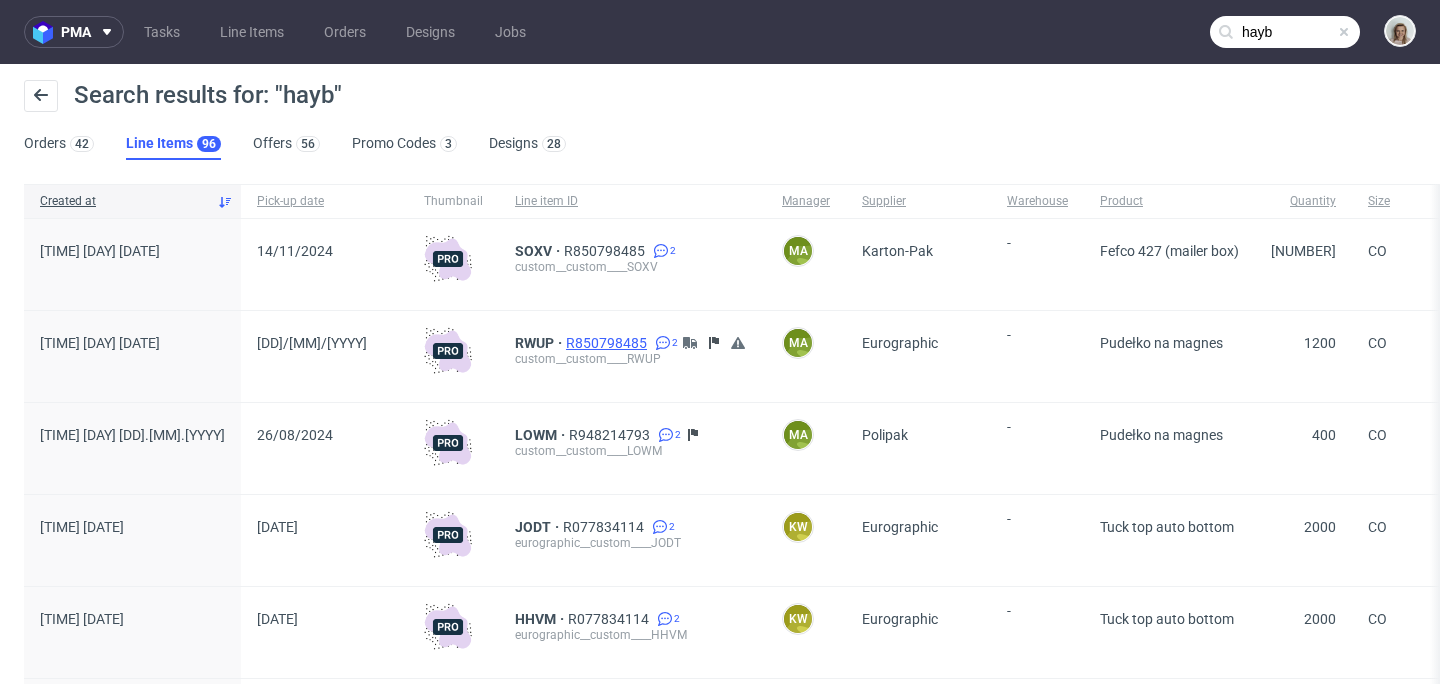click on "R850798485" at bounding box center [608, 343] 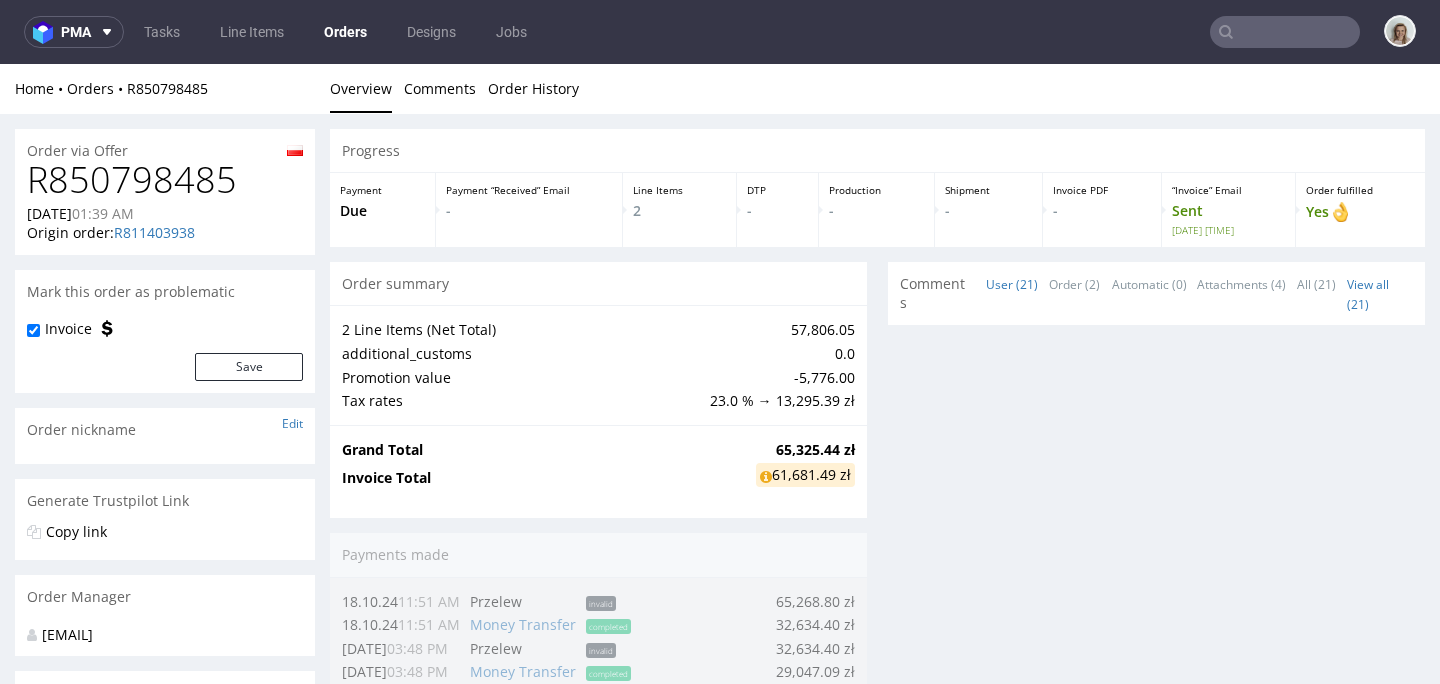 scroll, scrollTop: 0, scrollLeft: 0, axis: both 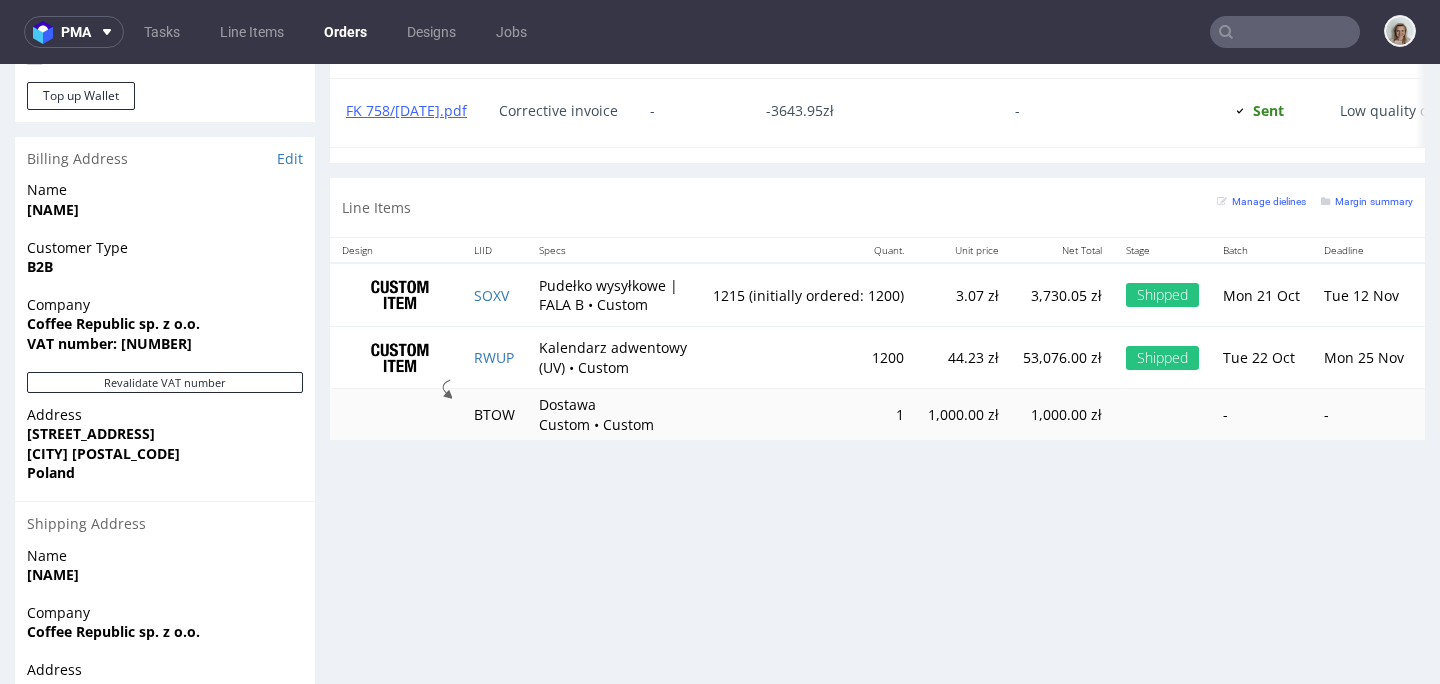 type on "hayb" 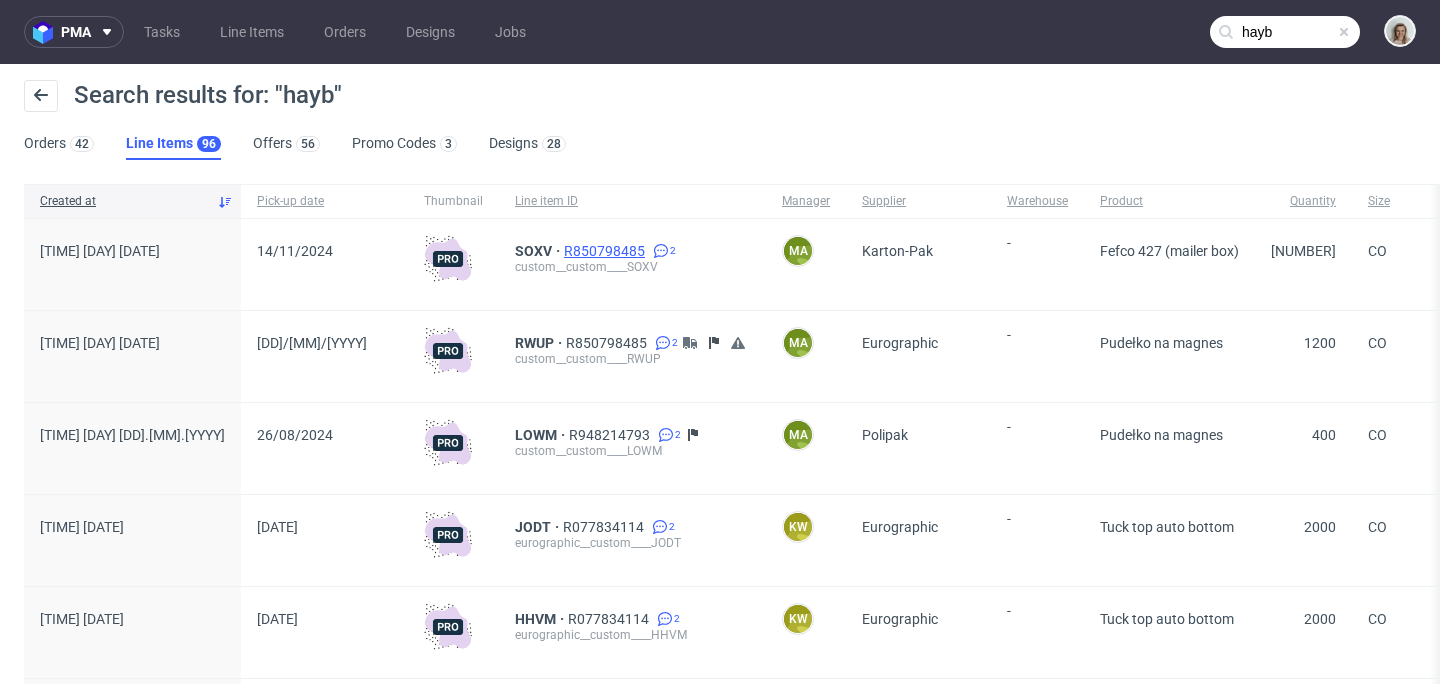 click on "R850798485" at bounding box center (606, 251) 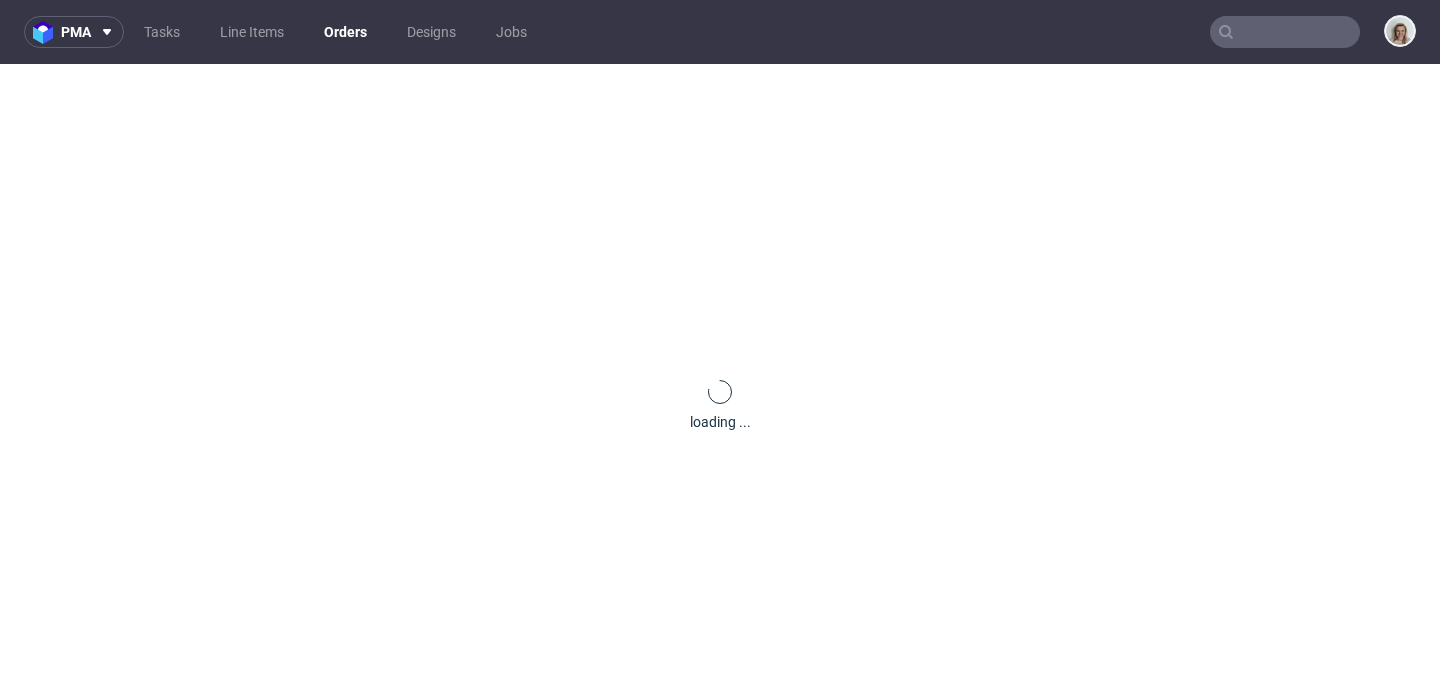 scroll, scrollTop: 0, scrollLeft: 0, axis: both 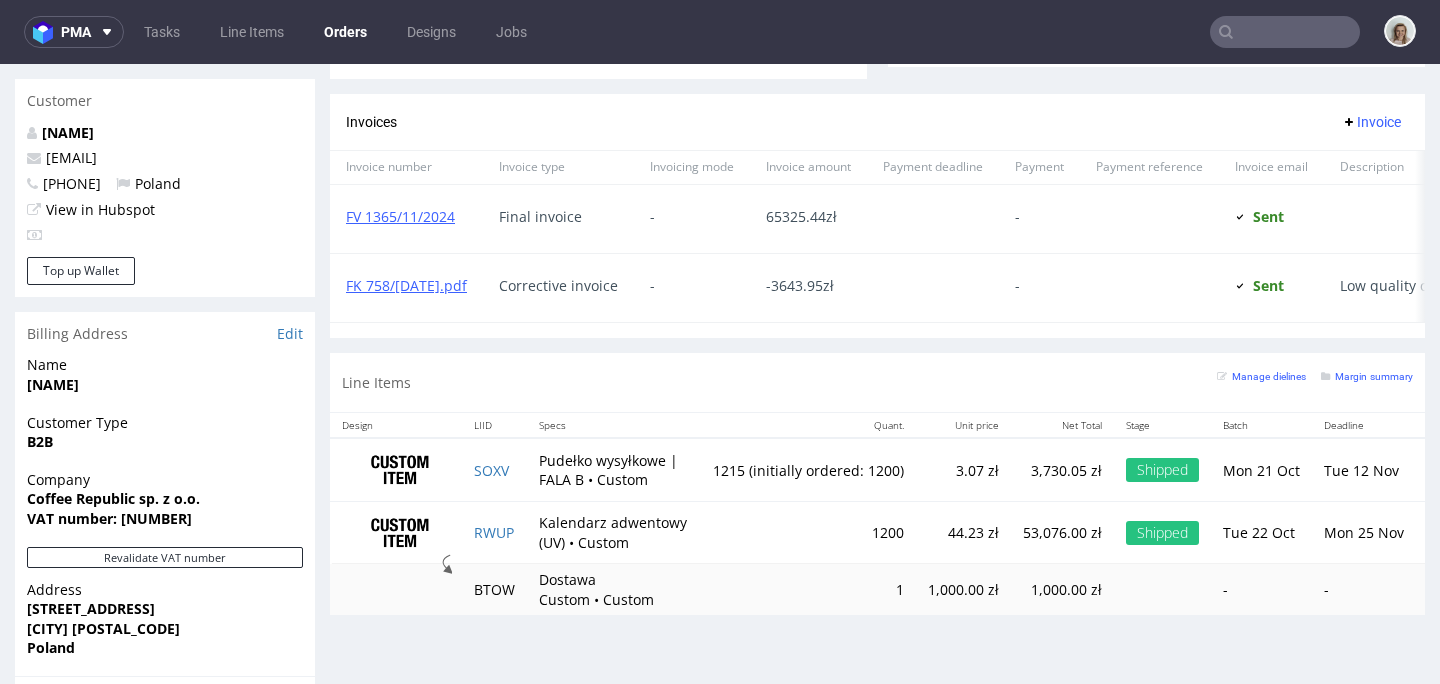 type on "hayb" 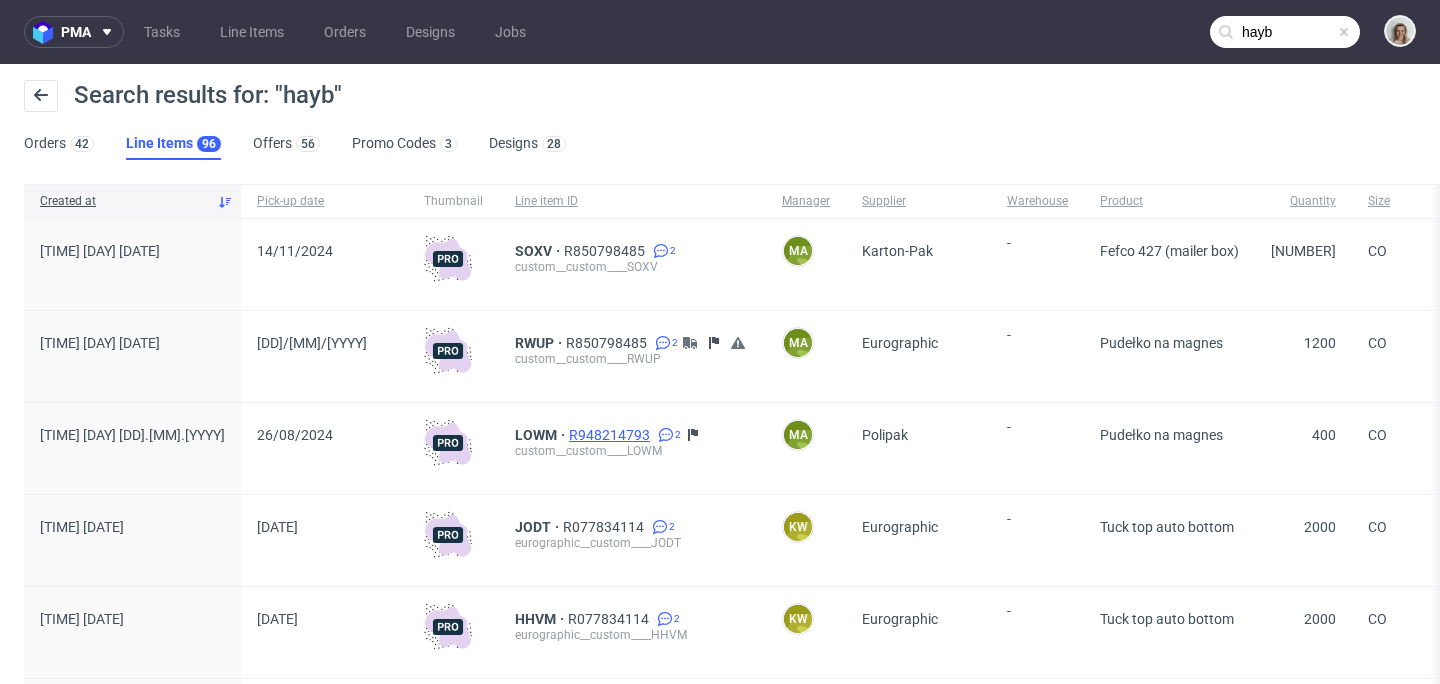 click on "R948214793" at bounding box center (611, 435) 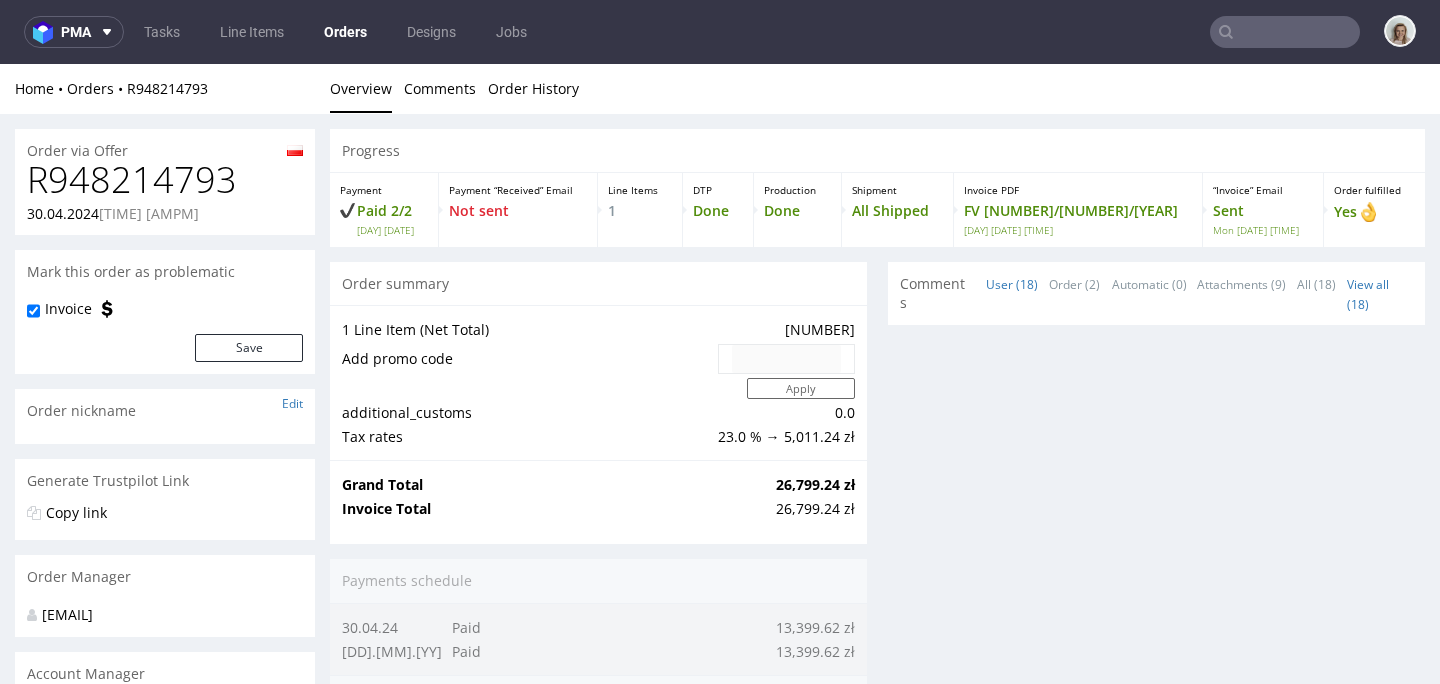 scroll, scrollTop: 0, scrollLeft: 0, axis: both 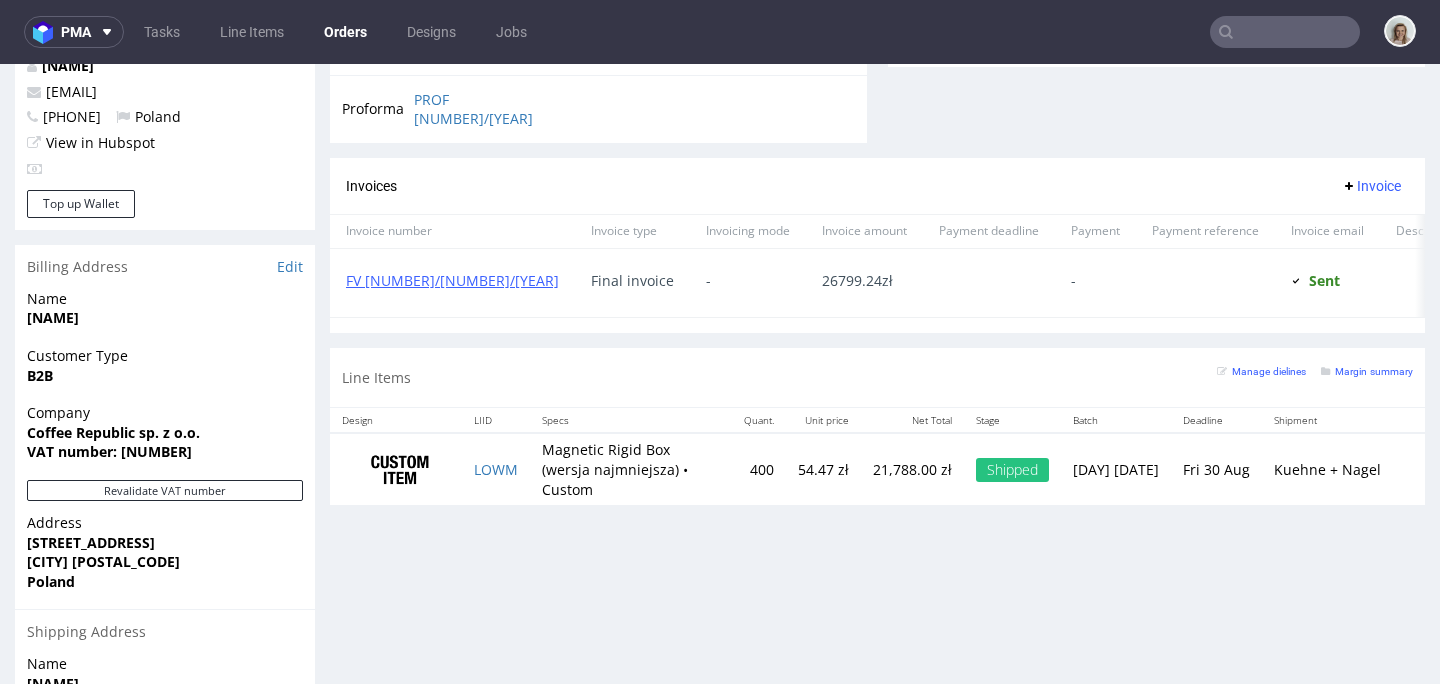 type on "hayb" 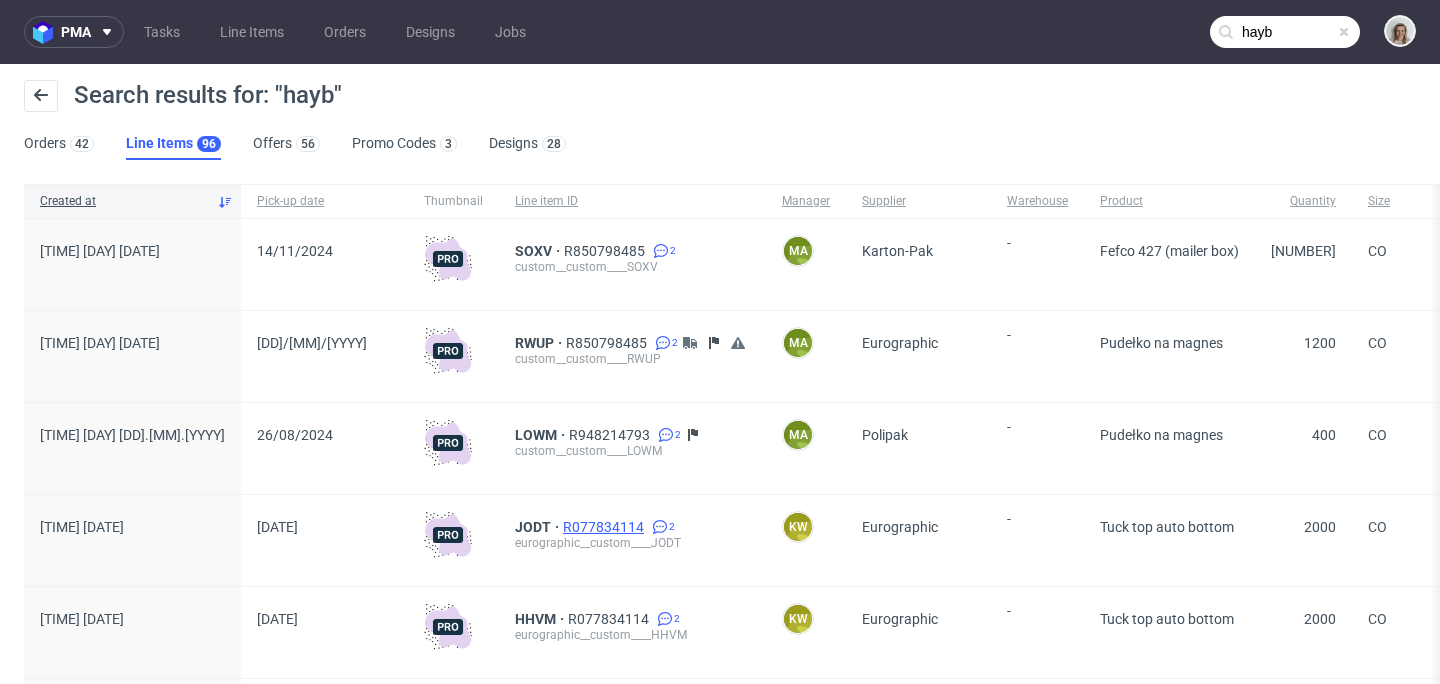 click on "R077834114" at bounding box center [605, 527] 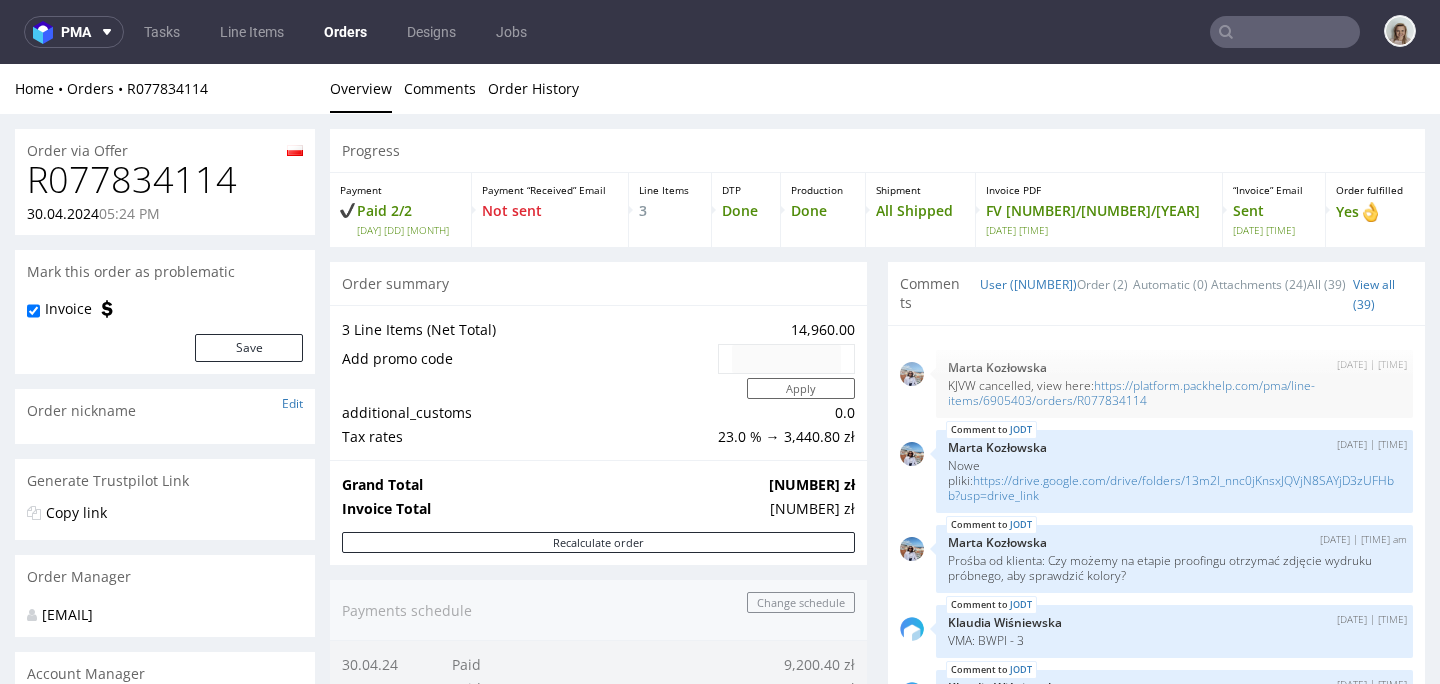 scroll, scrollTop: 954, scrollLeft: 0, axis: vertical 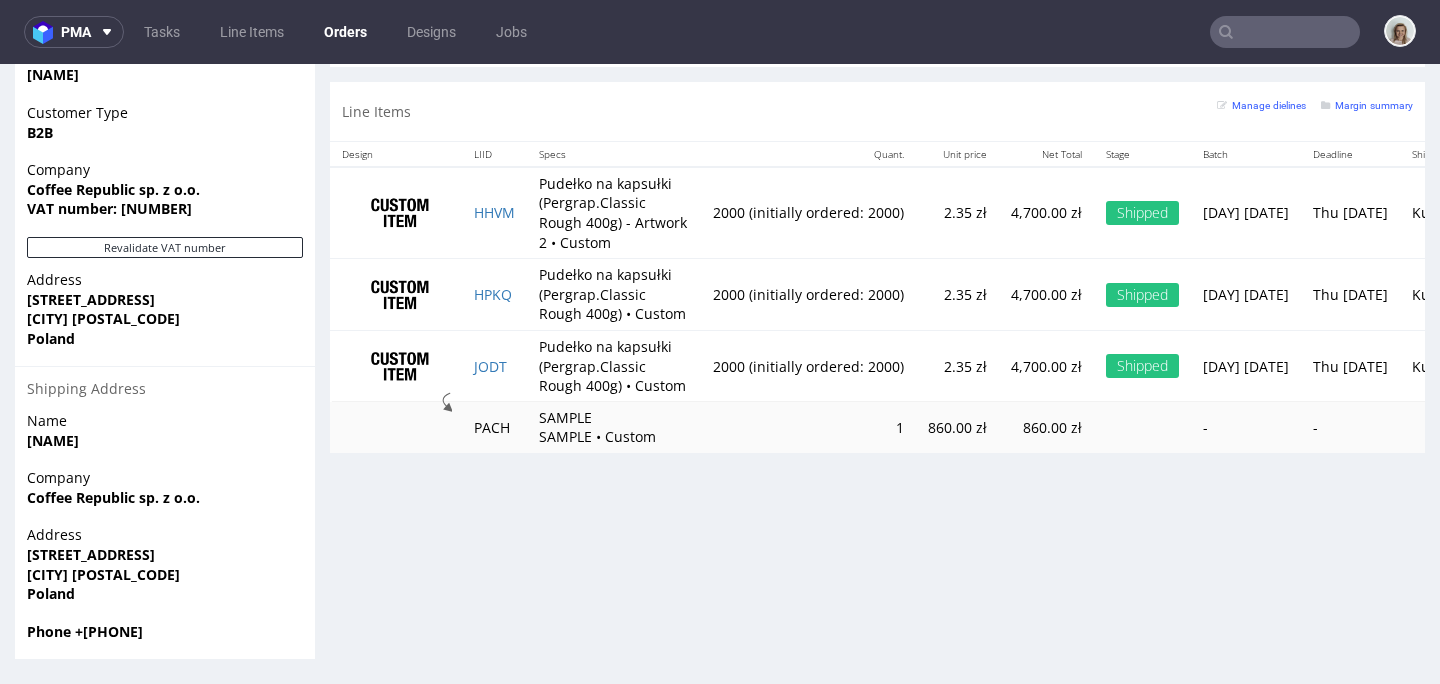 type on "hayb" 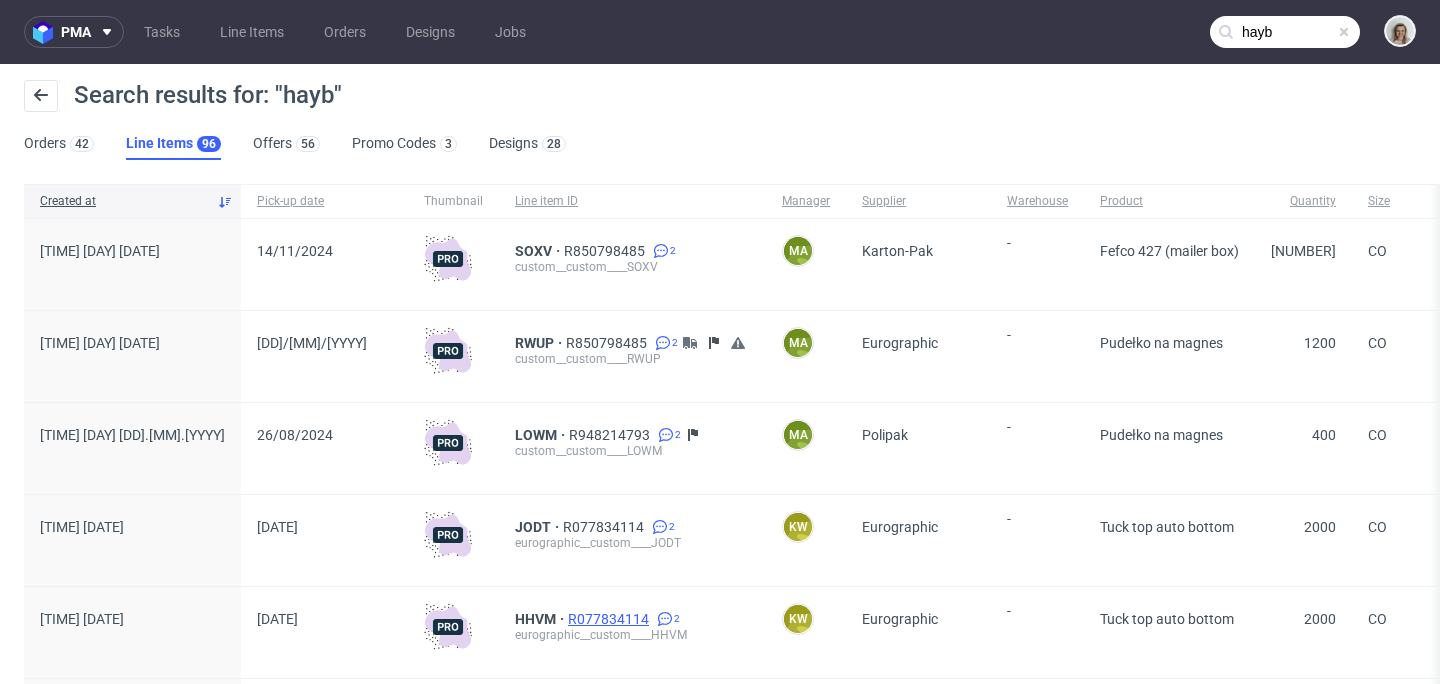 click on "R077834114" at bounding box center [610, 619] 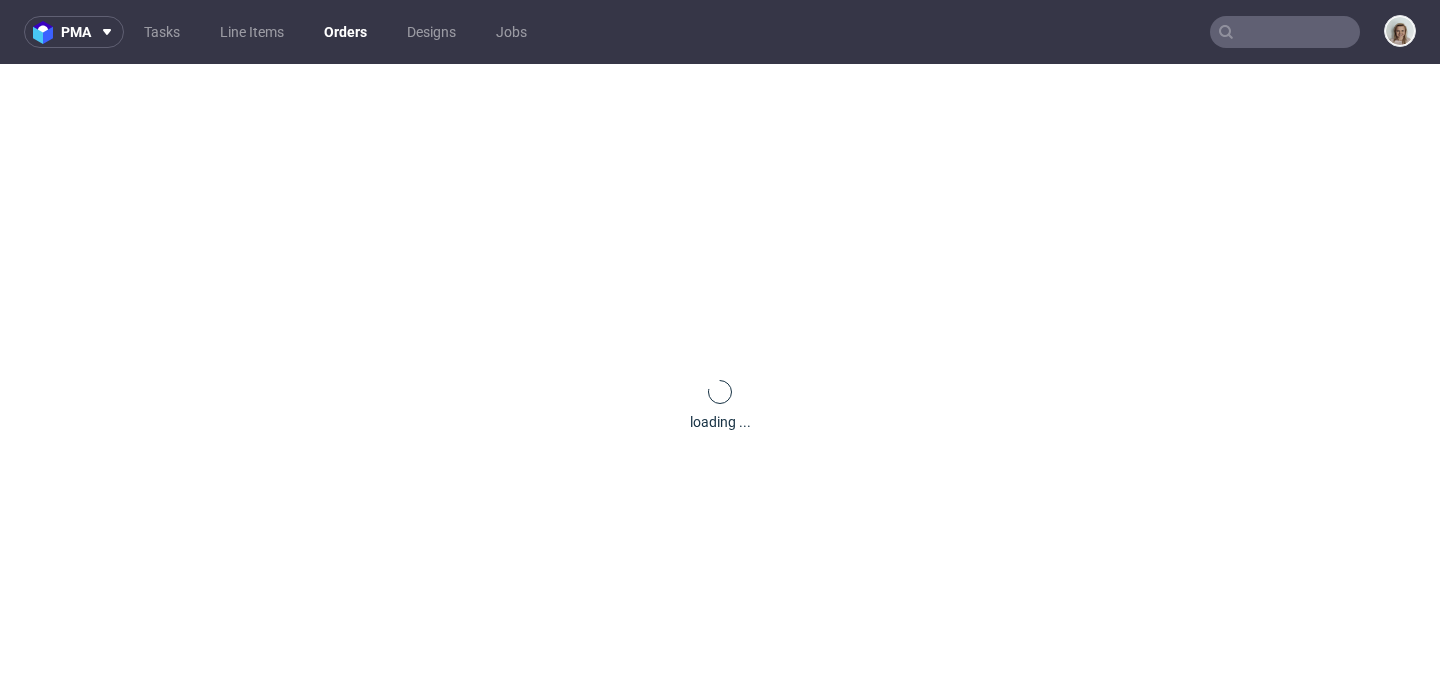 scroll, scrollTop: 0, scrollLeft: 0, axis: both 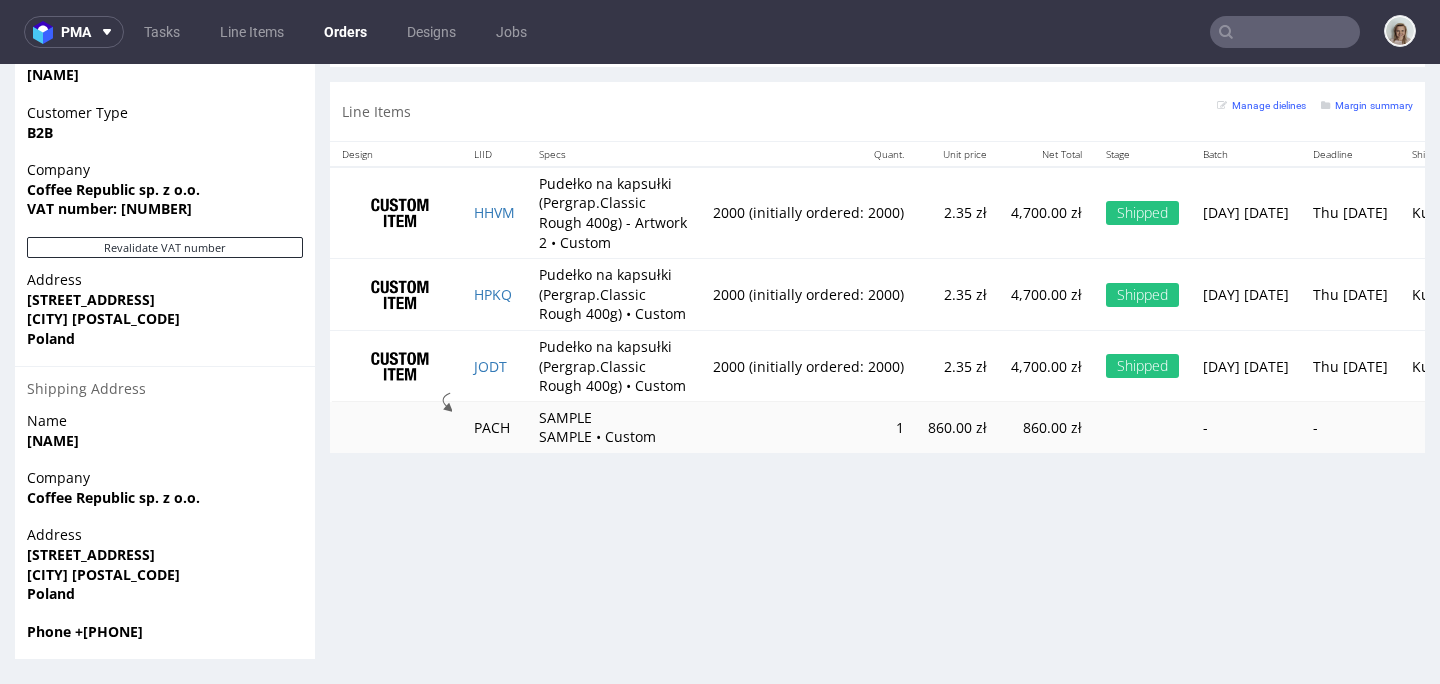 type on "hayb" 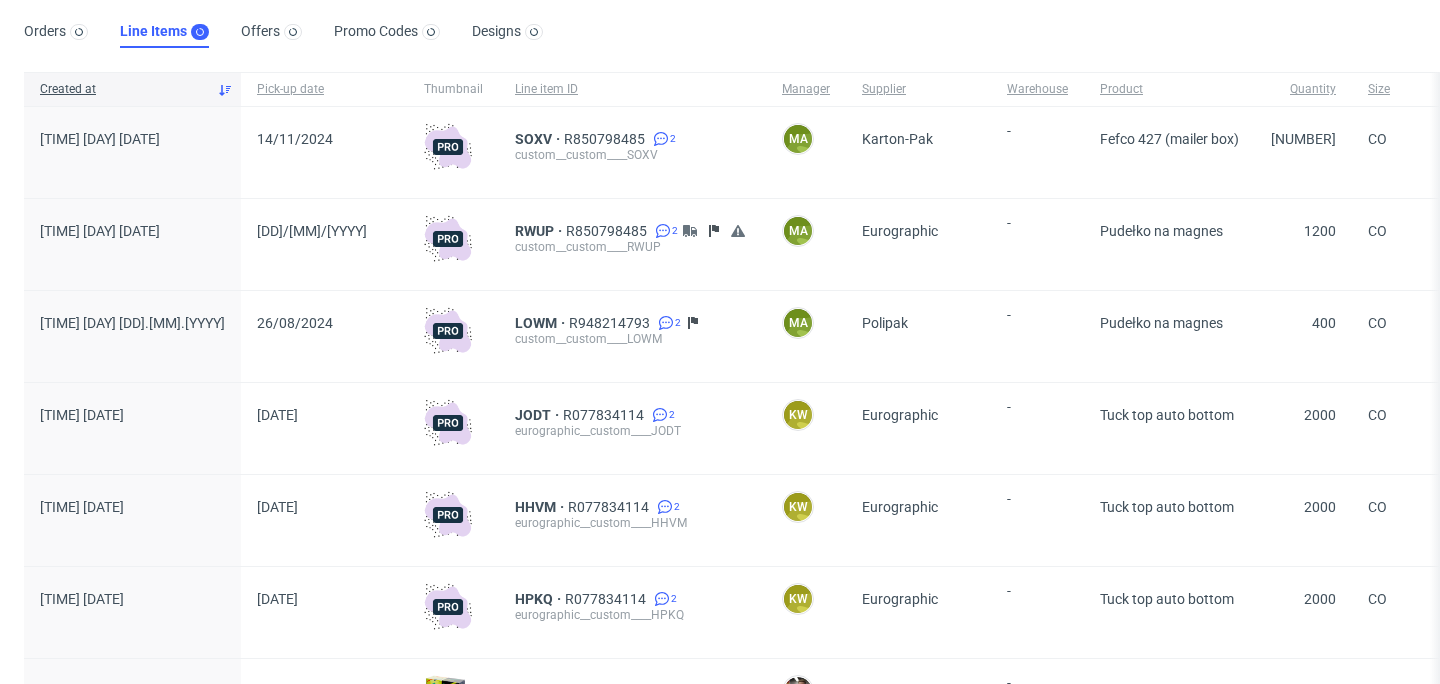 scroll, scrollTop: 366, scrollLeft: 0, axis: vertical 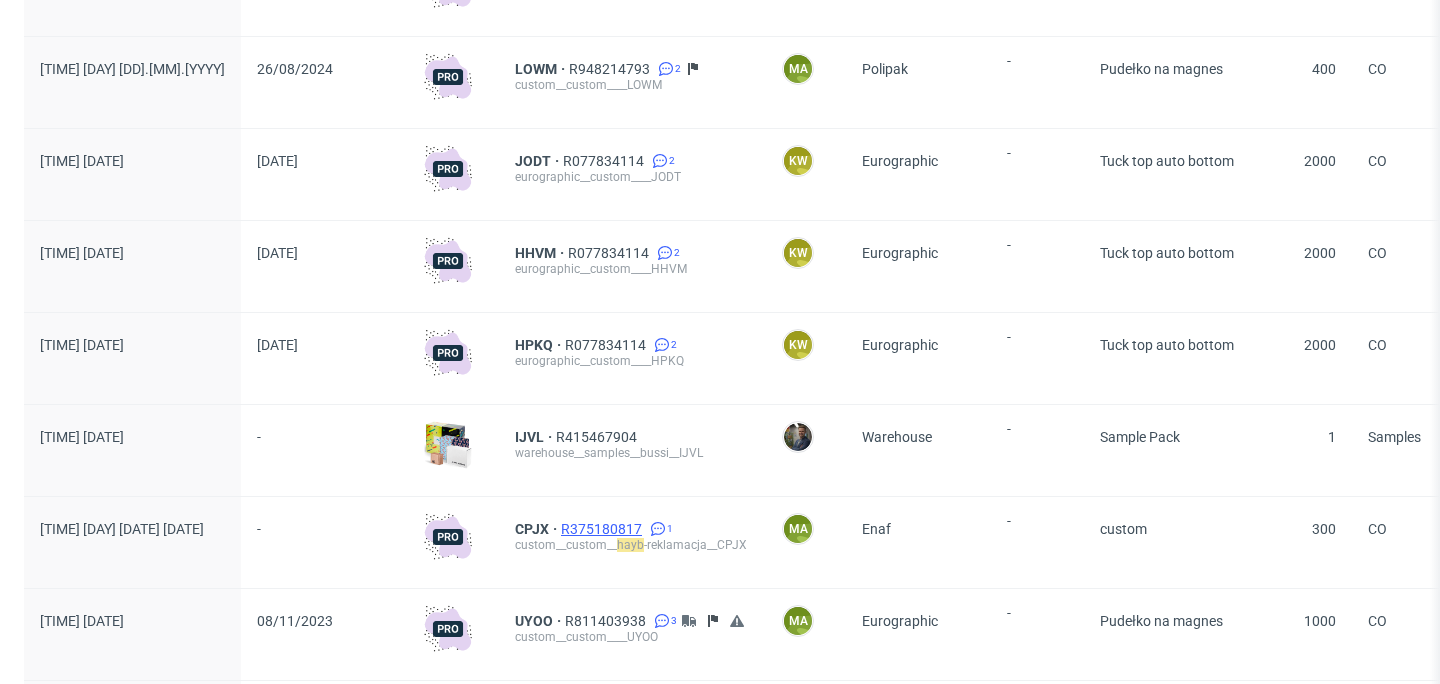click on "R375180817" at bounding box center [603, 529] 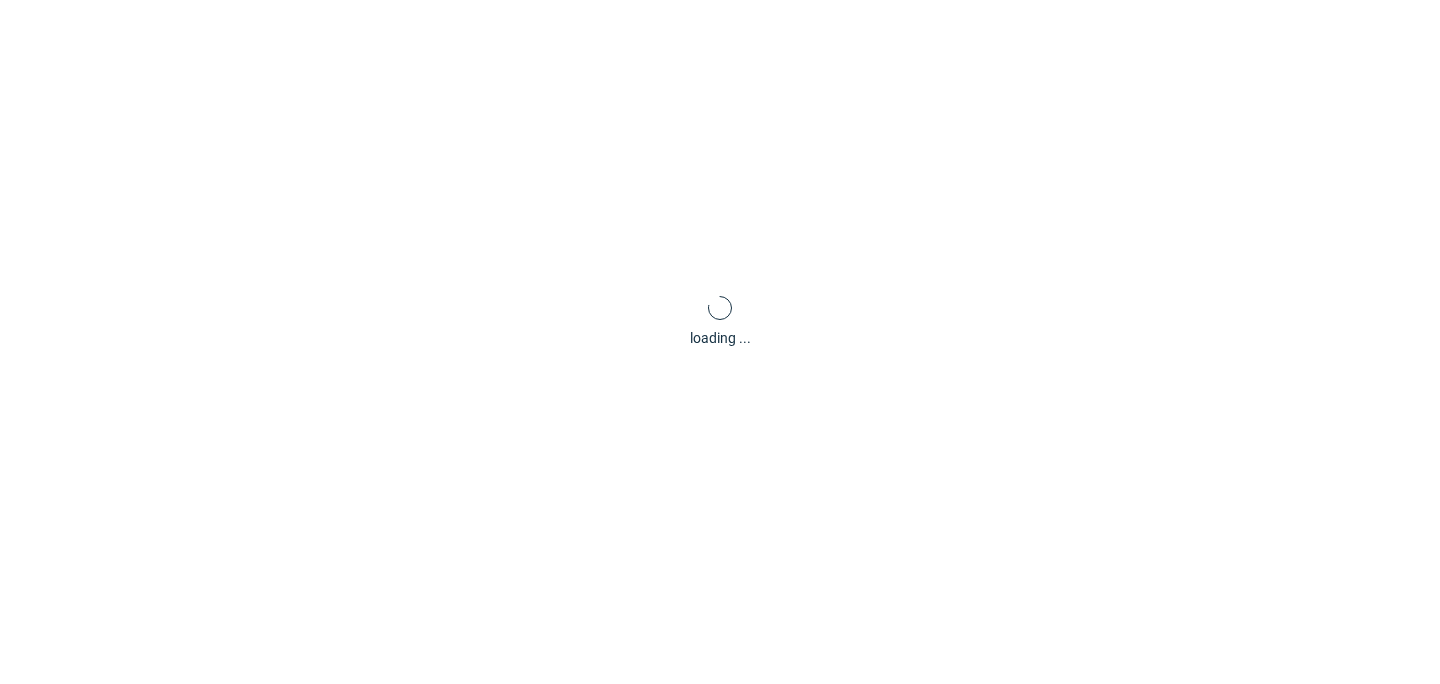 scroll, scrollTop: 0, scrollLeft: 0, axis: both 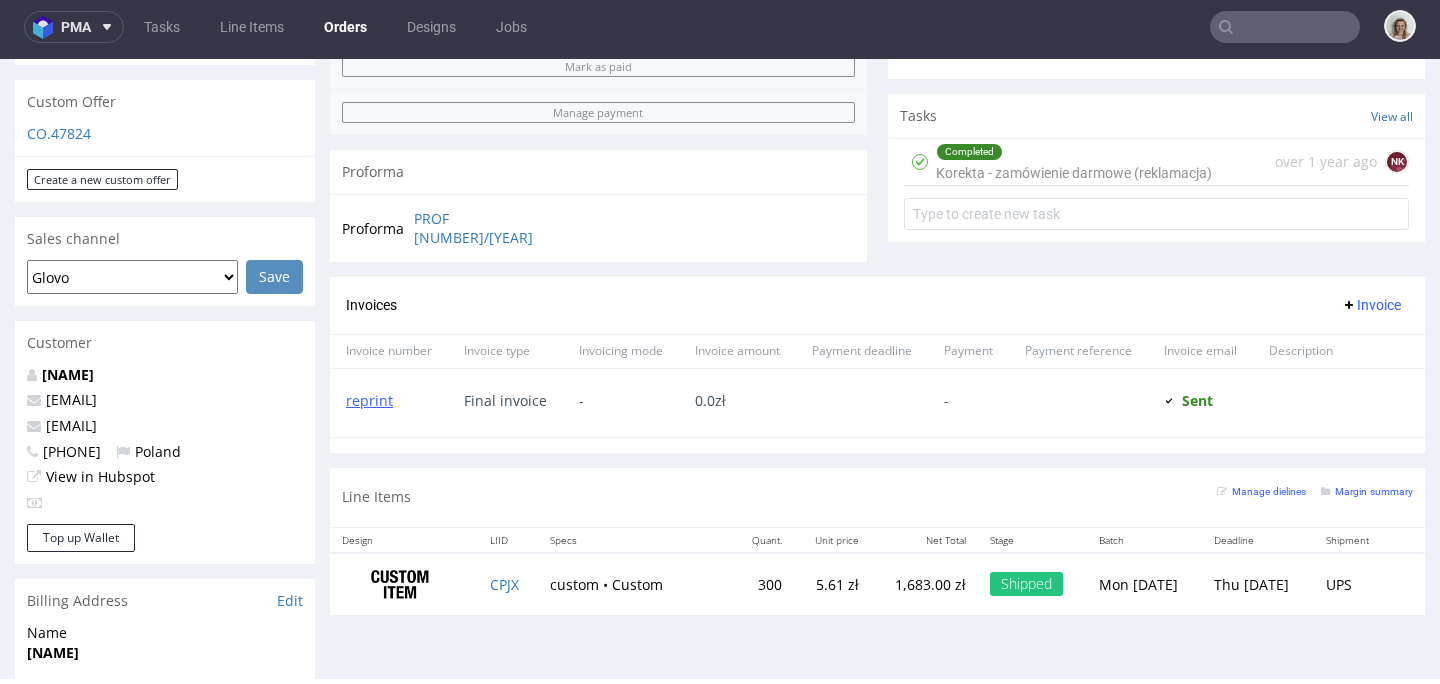 type on "hayb" 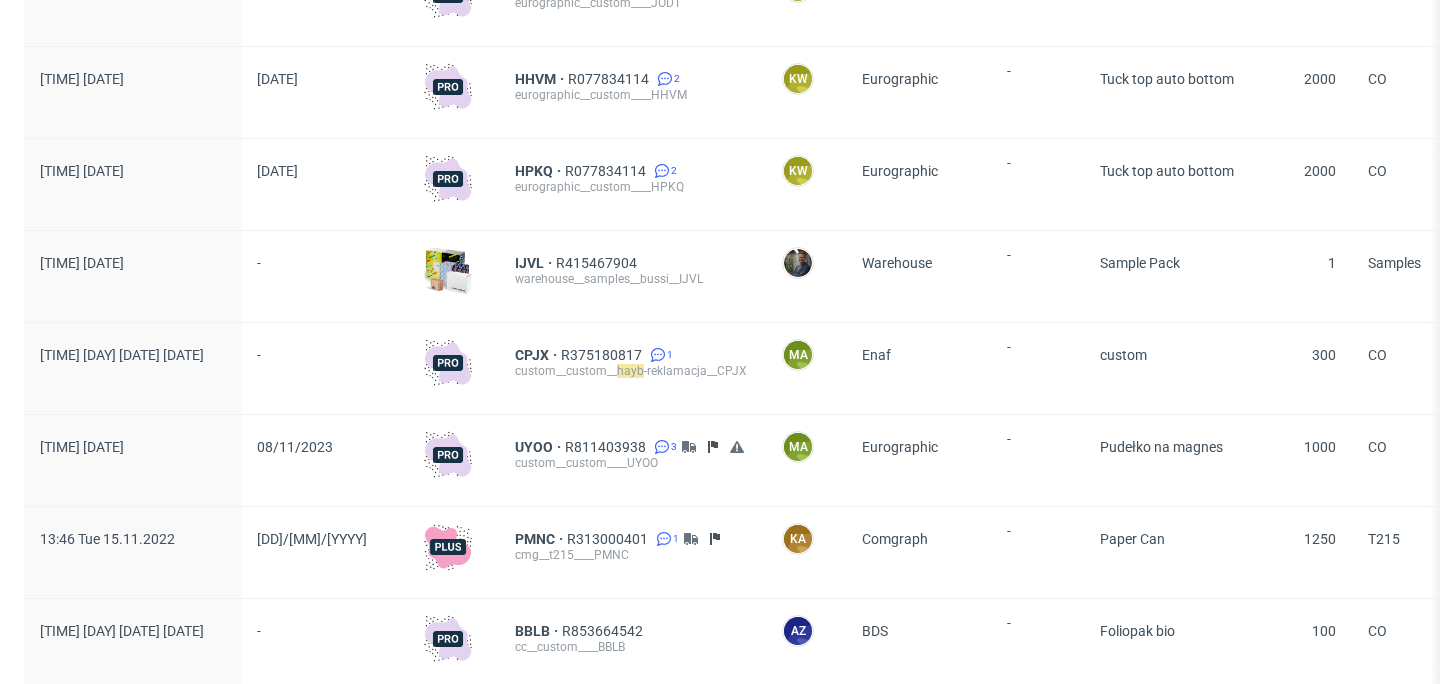 scroll, scrollTop: 547, scrollLeft: 0, axis: vertical 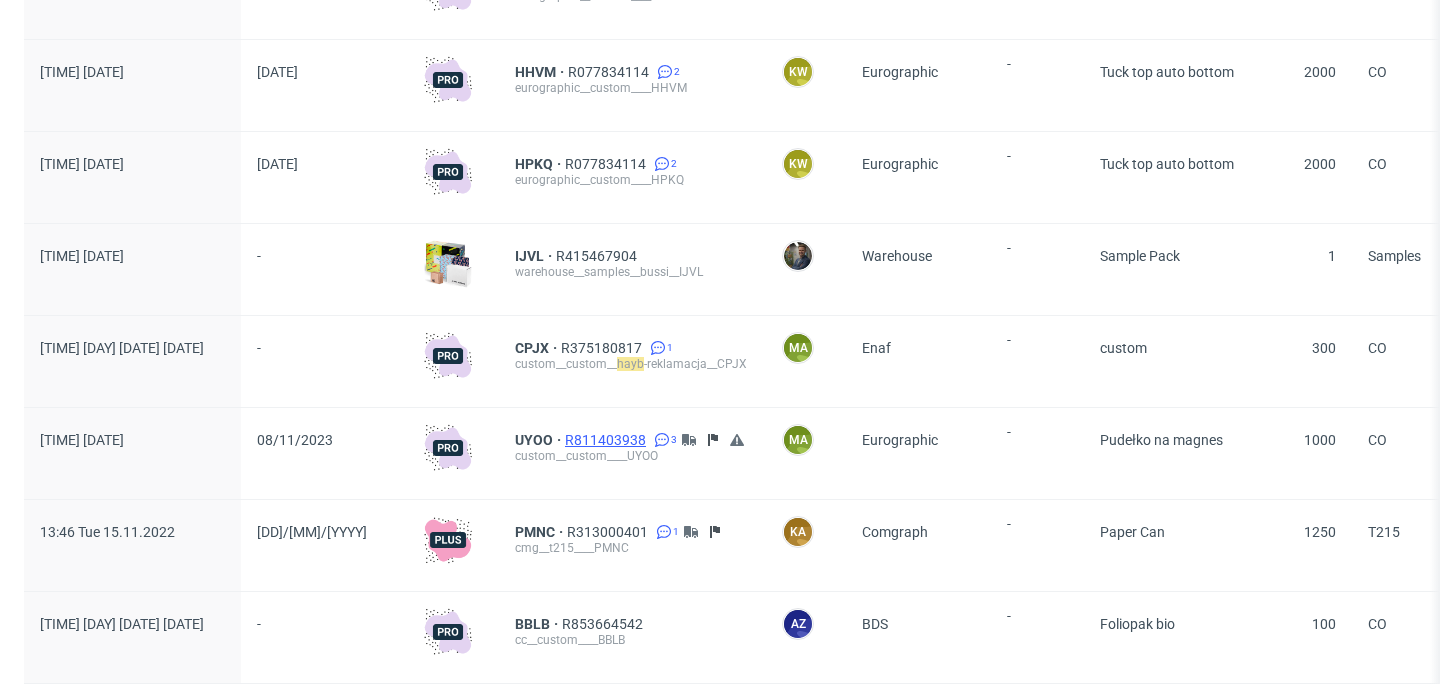 click on "R811403938" at bounding box center (607, 440) 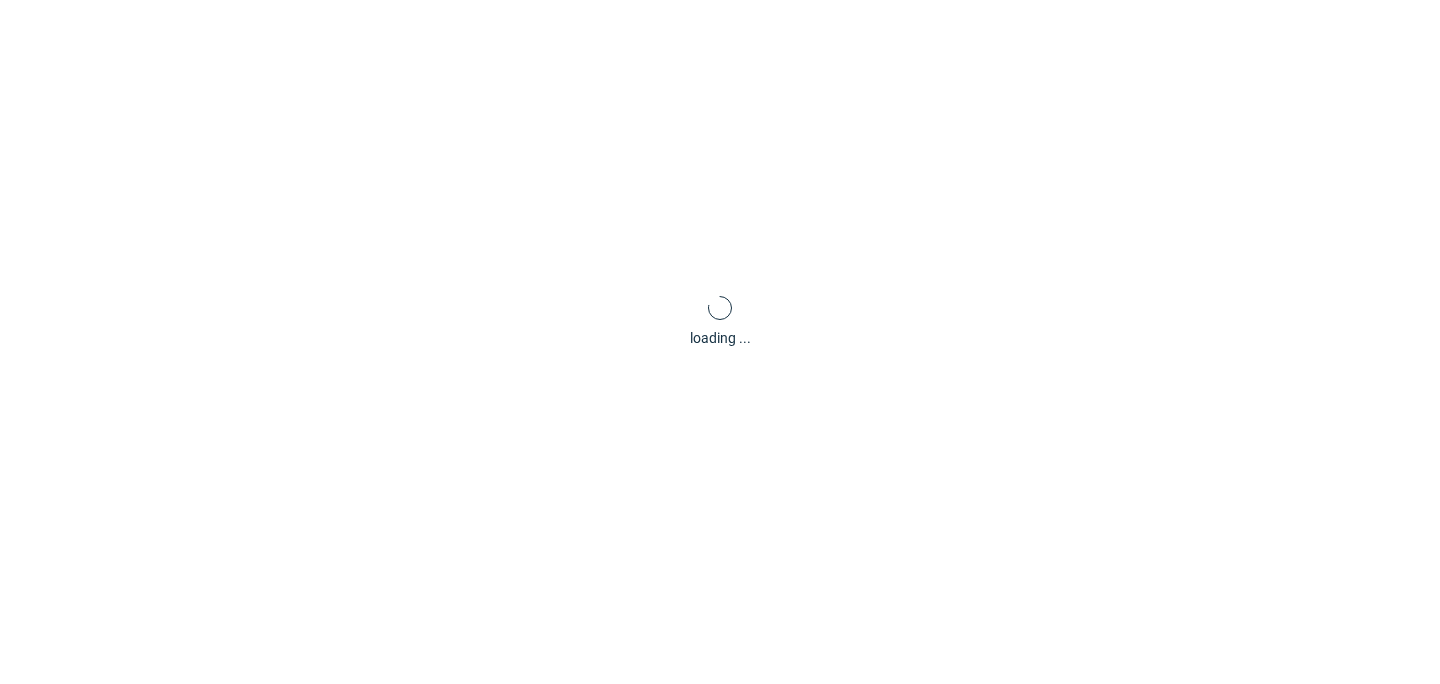 scroll 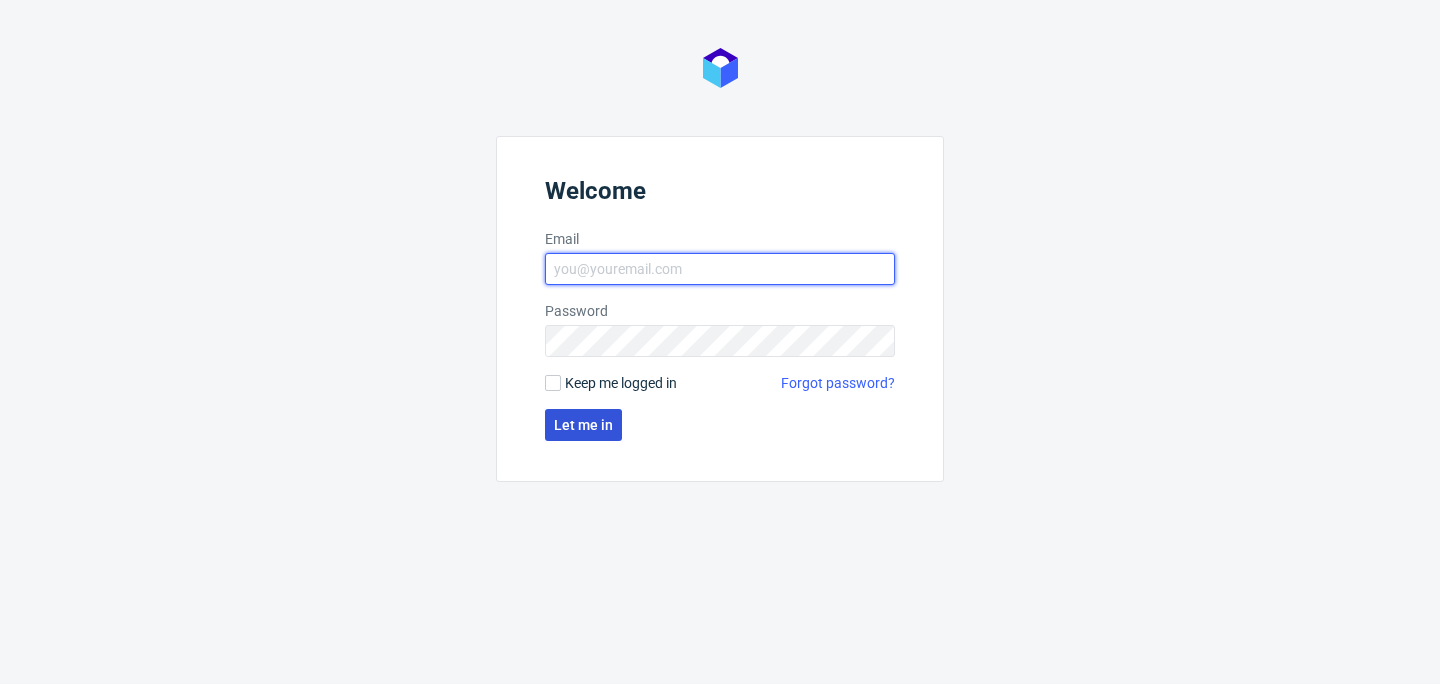 type on "[EMAIL]" 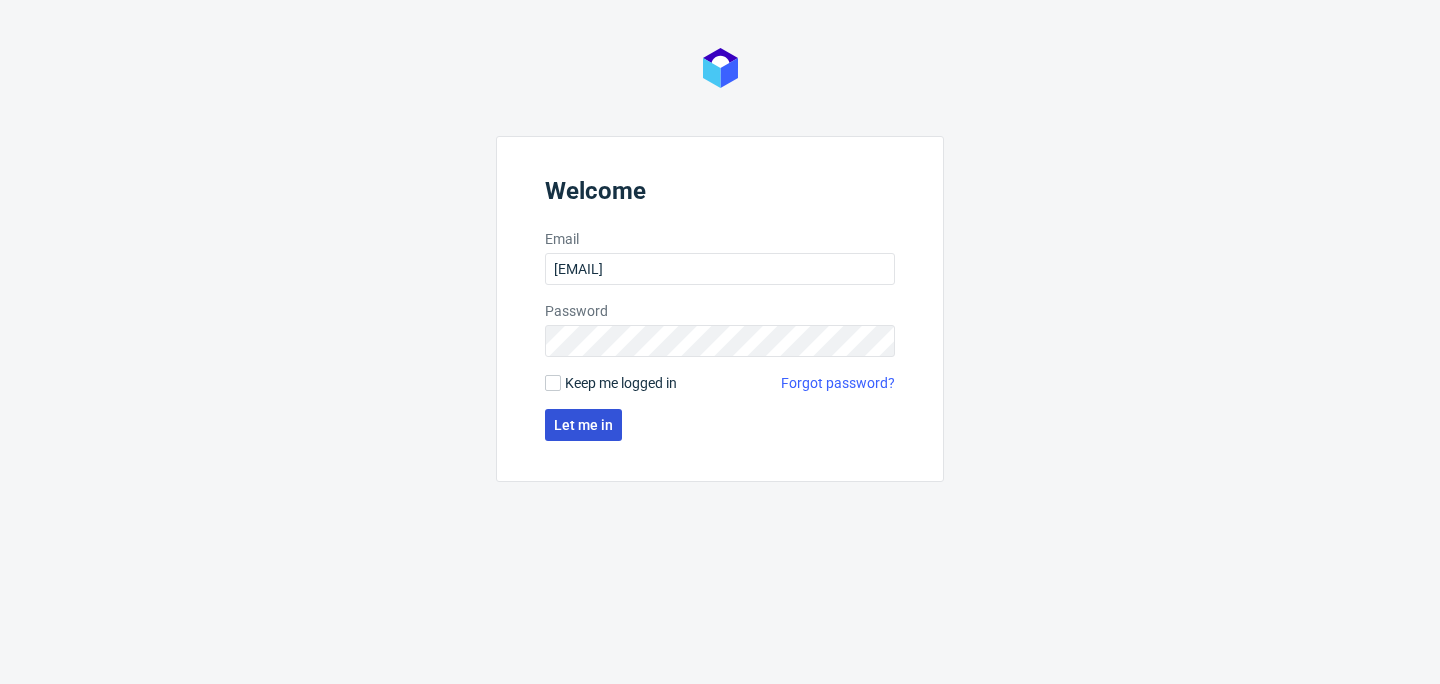 click on "Let me in" at bounding box center (583, 425) 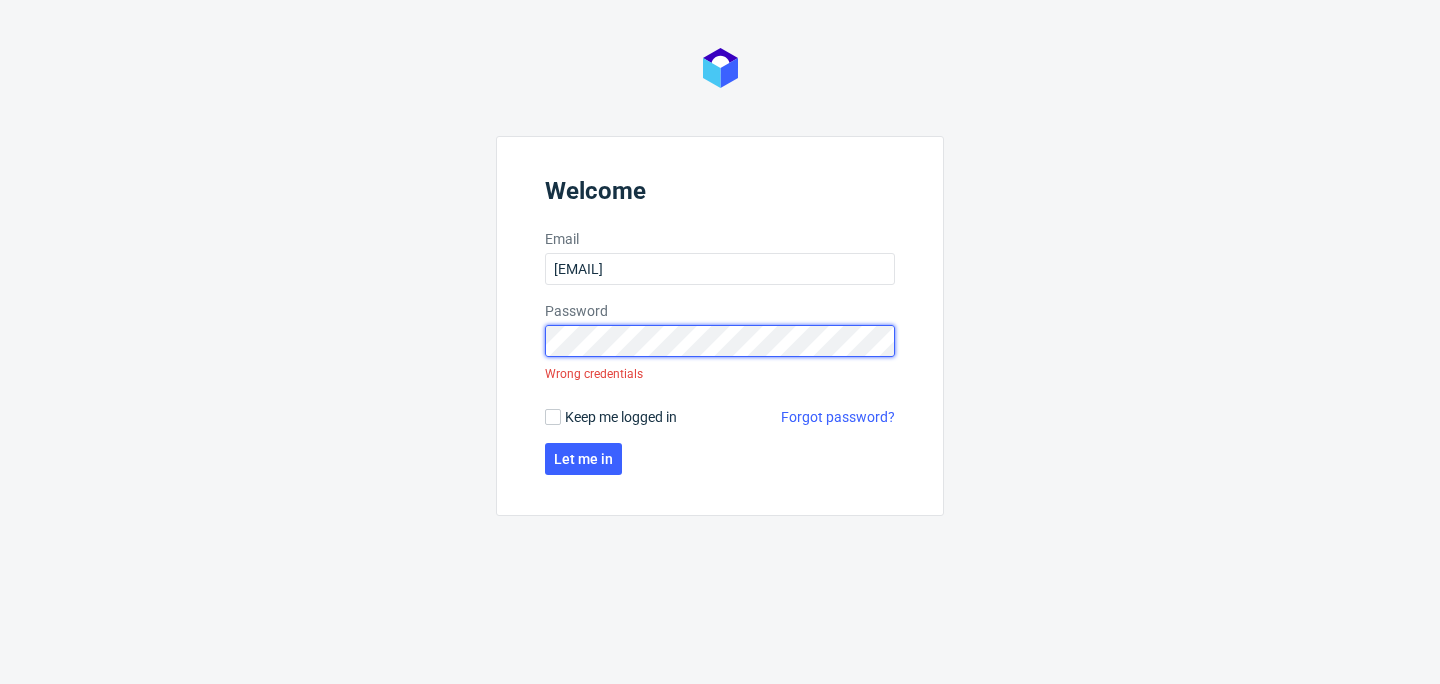 click on "Welcome Email [EMAIL] Password Wrong credentials Keep me logged in Forgot password? Let me in" at bounding box center [720, 326] 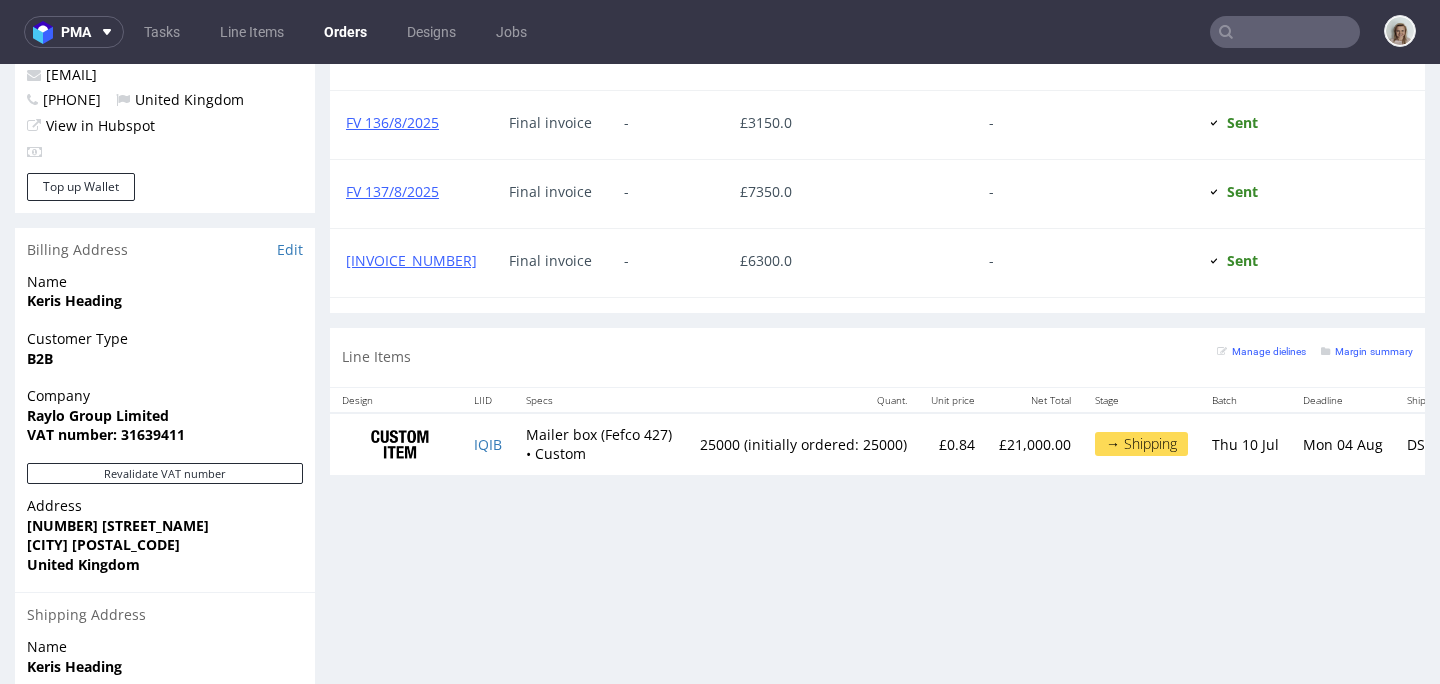 scroll, scrollTop: 1239, scrollLeft: 0, axis: vertical 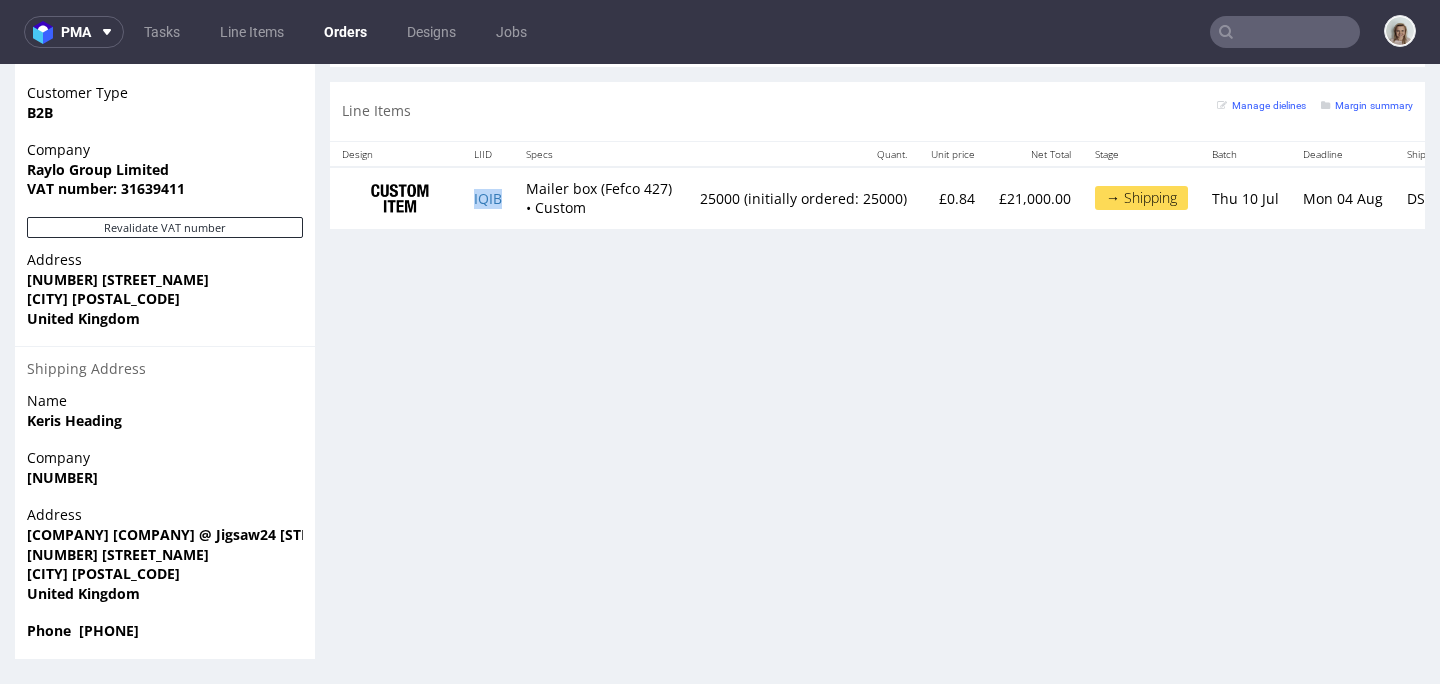click on "IQIB" at bounding box center (488, 198) 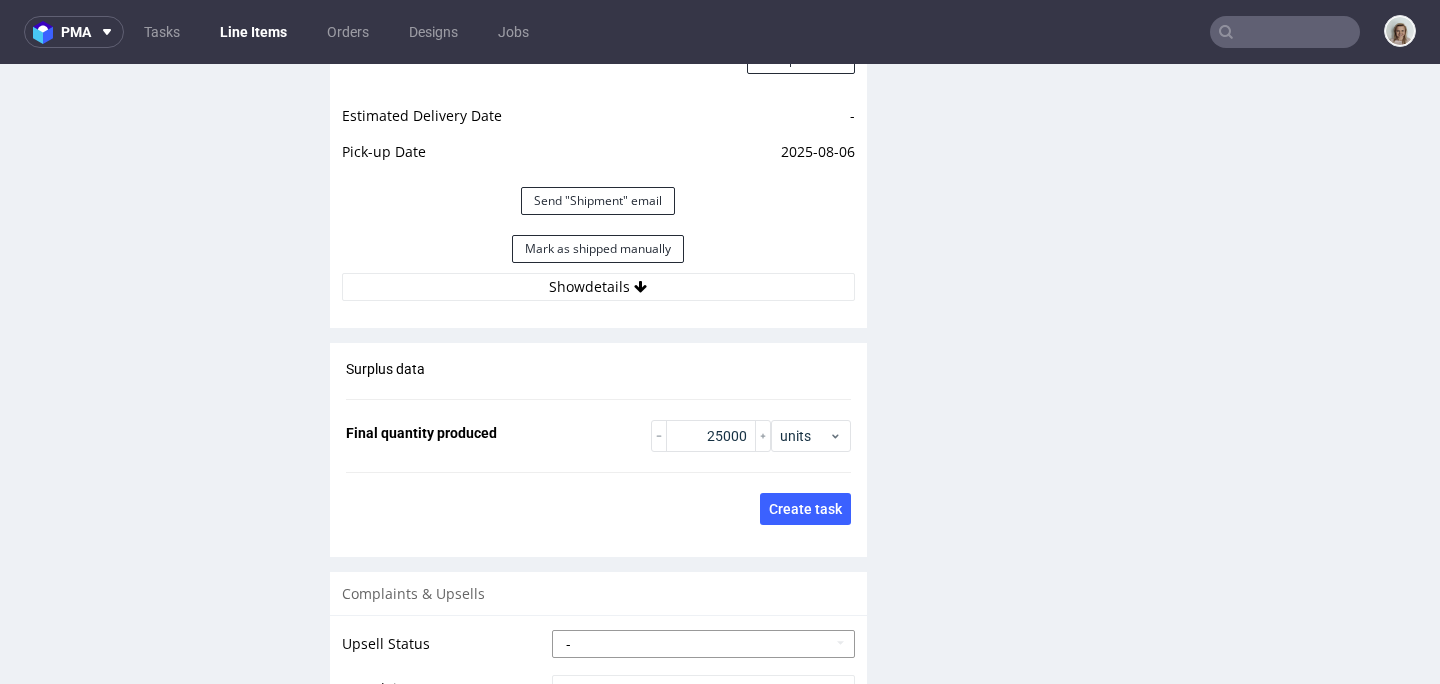 scroll, scrollTop: 3115, scrollLeft: 0, axis: vertical 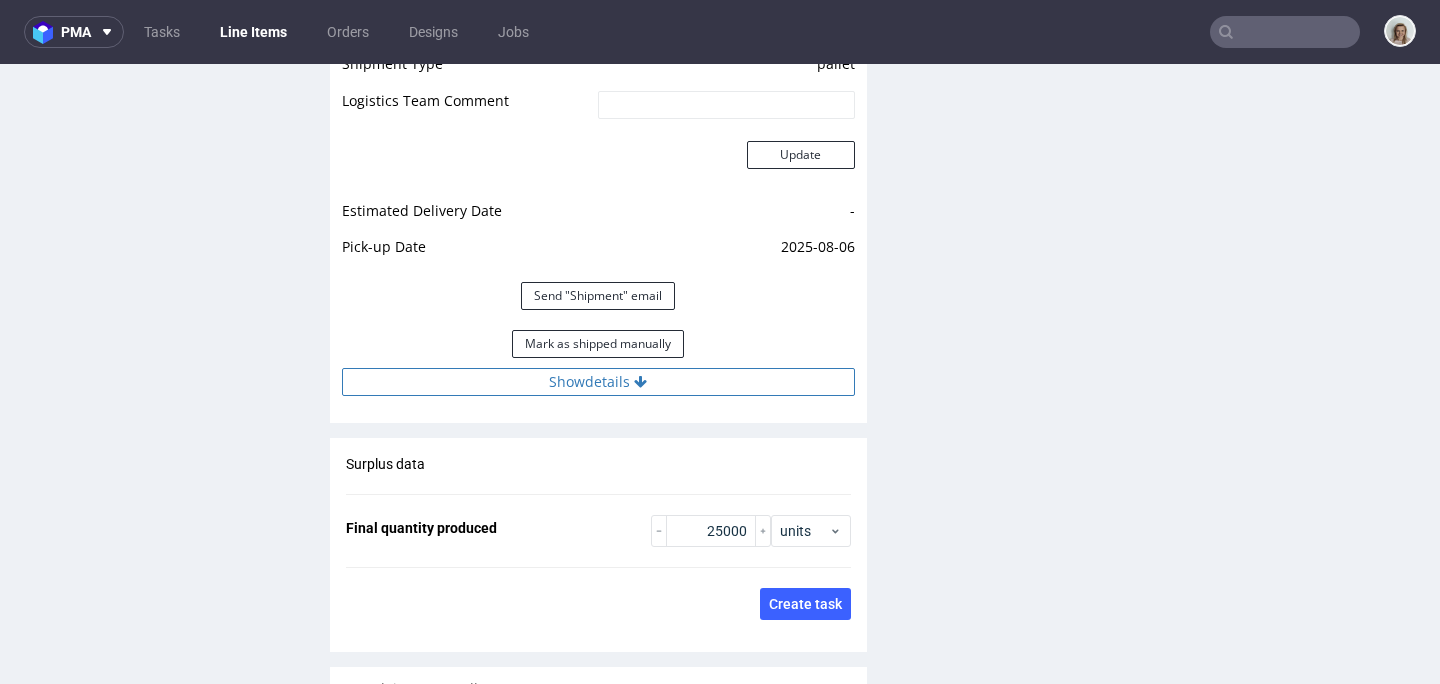click on "Show  details" at bounding box center (598, 382) 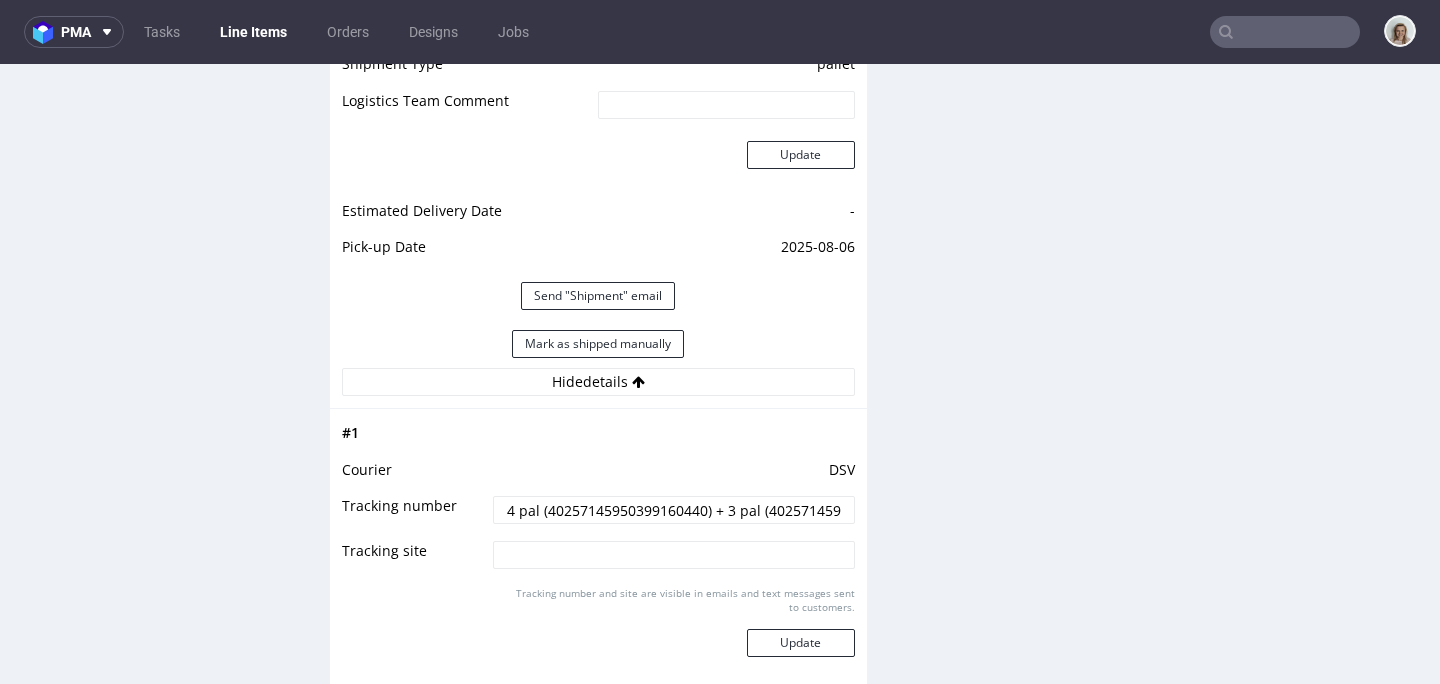 scroll, scrollTop: 3489, scrollLeft: 0, axis: vertical 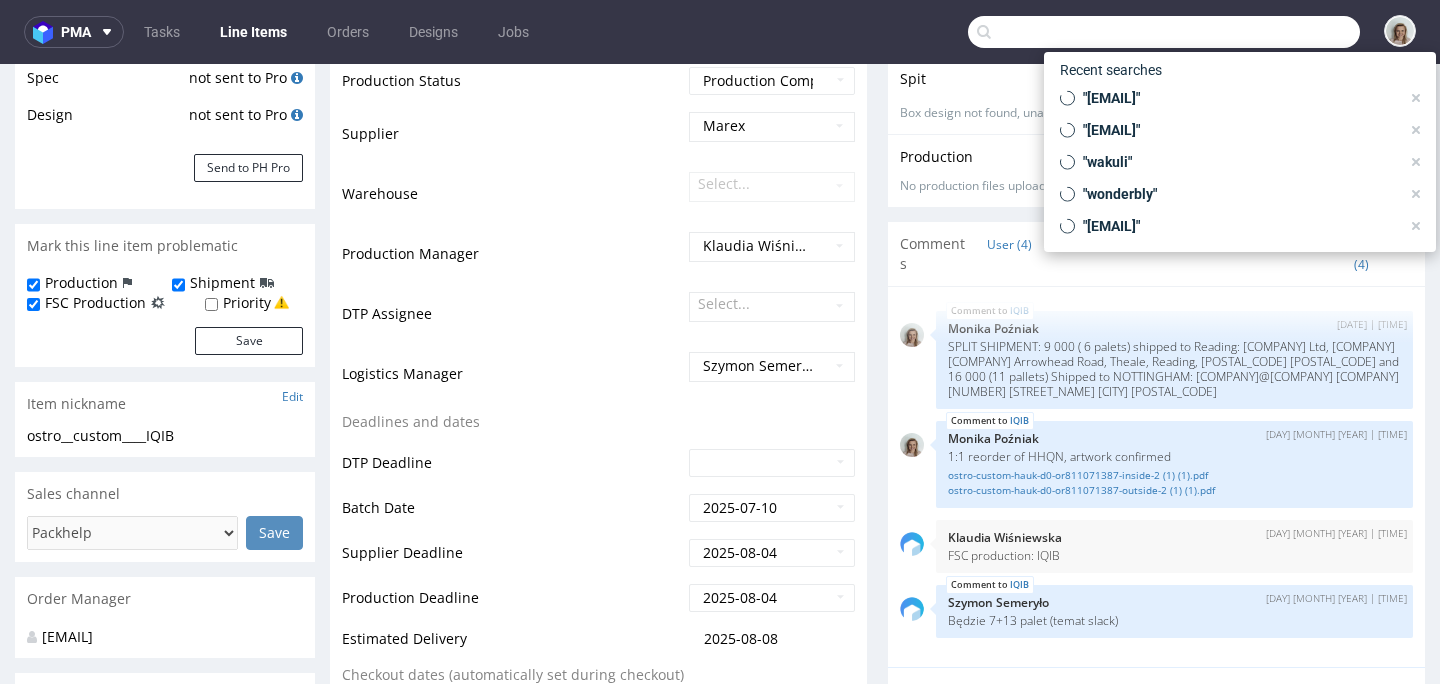 click at bounding box center (1164, 32) 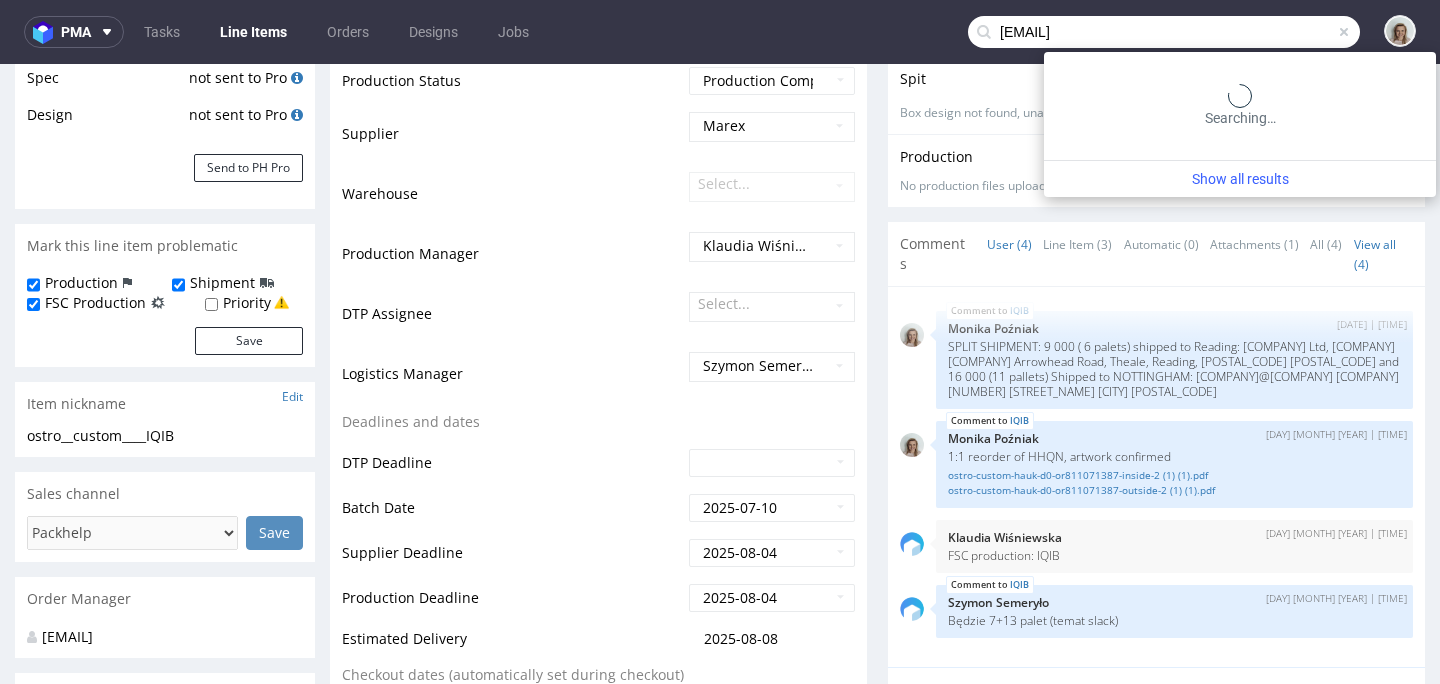 type on "[EMAIL]" 